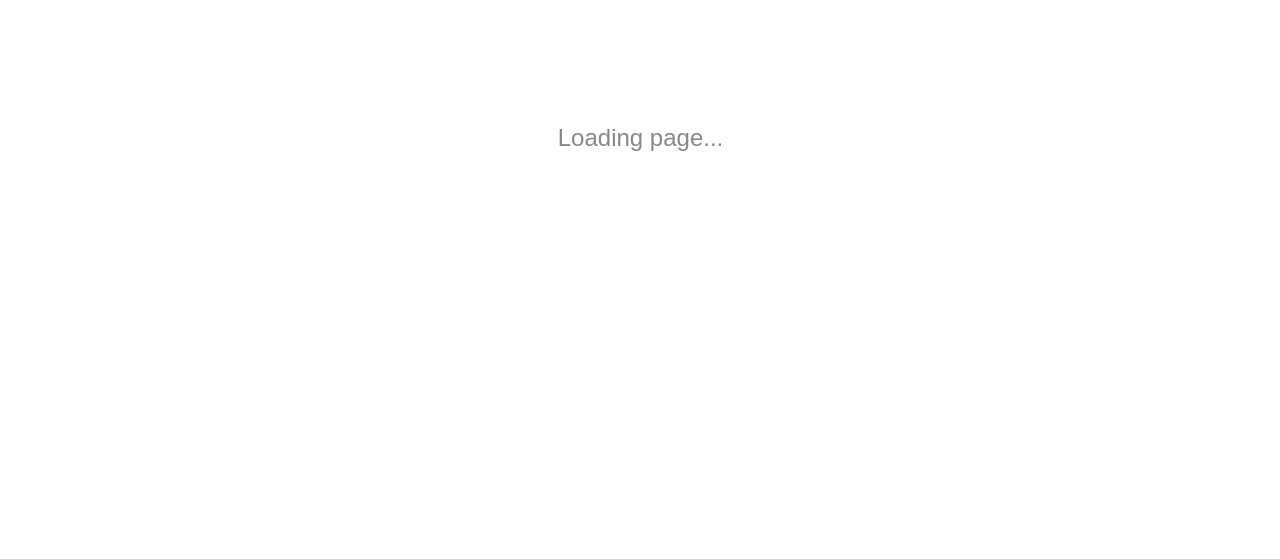 scroll, scrollTop: 0, scrollLeft: 0, axis: both 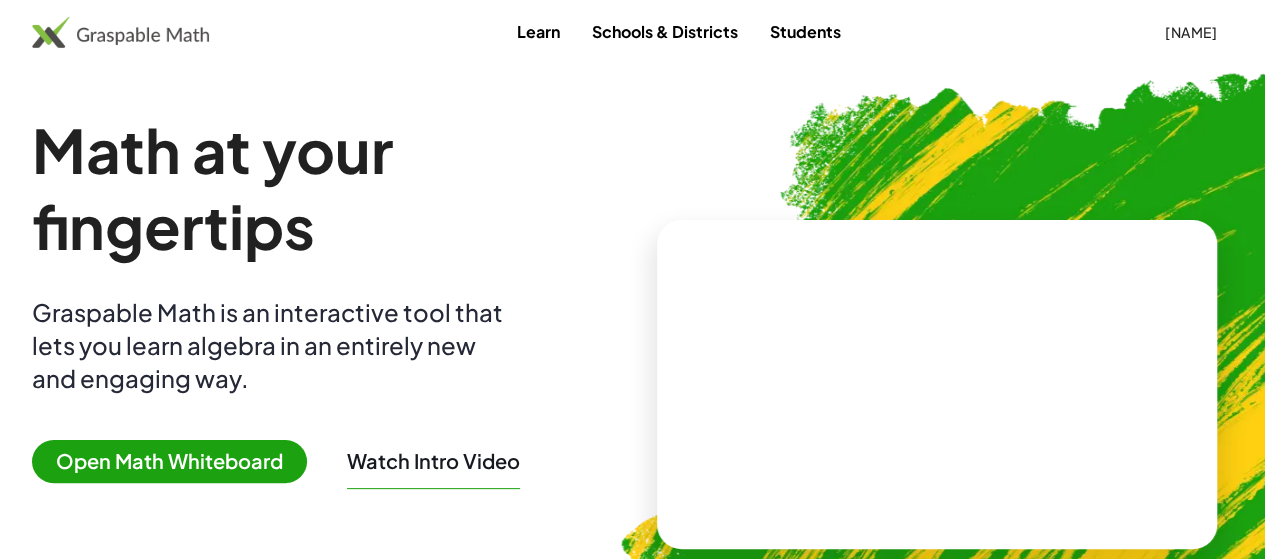 click on "Open Math Whiteboard" at bounding box center [169, 461] 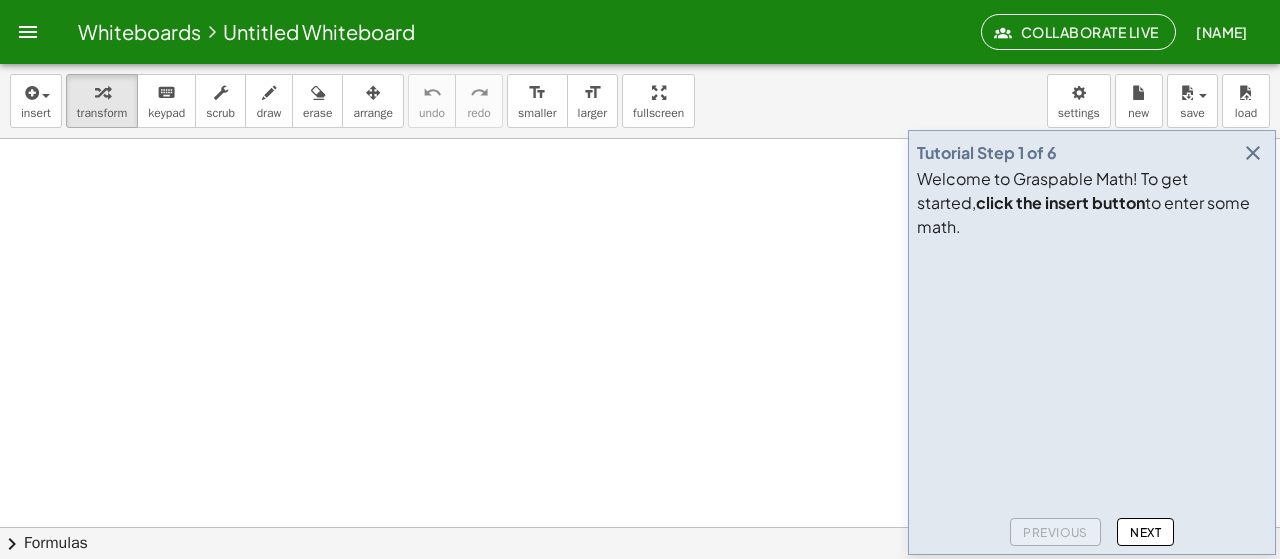 click at bounding box center [1253, 153] 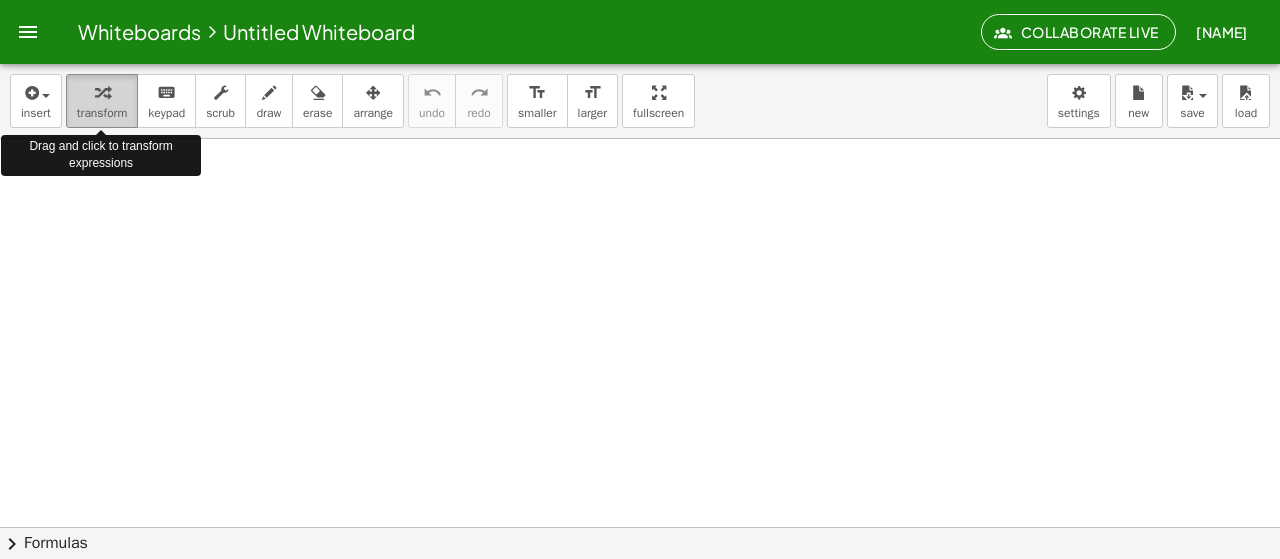 click on "transform" at bounding box center [102, 101] 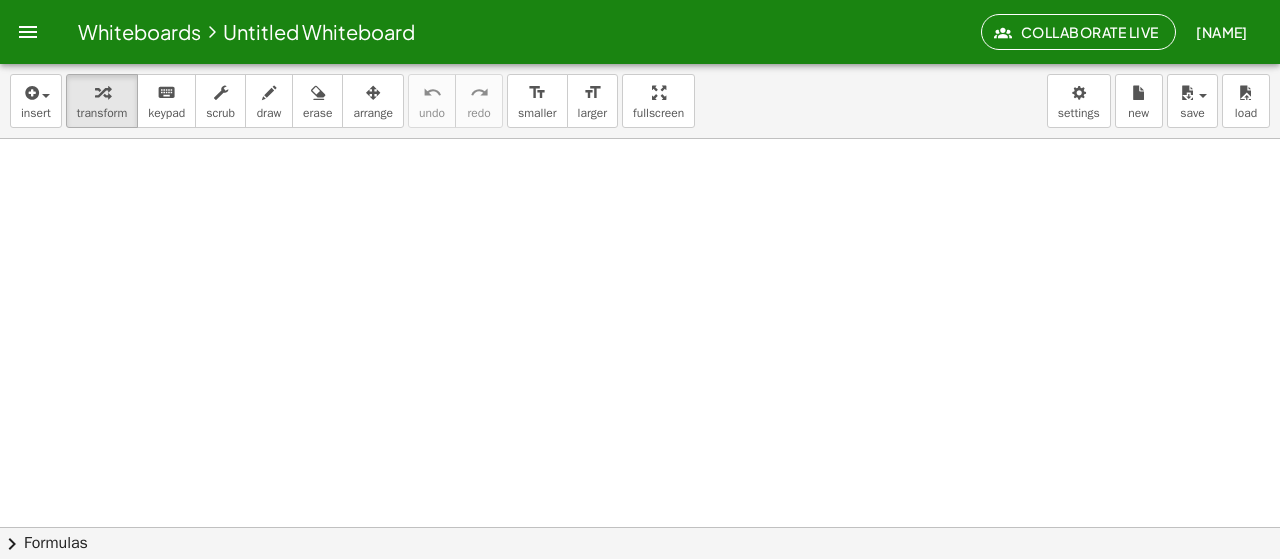 click on "insert select one: Math Expression Function Text Youtube Video Graphing Geometry Geometry 3D transform keyboard keypad scrub draw erase arrange undo undo redo redo format_size smaller format_size larger fullscreen load   save new settings" at bounding box center [640, 101] 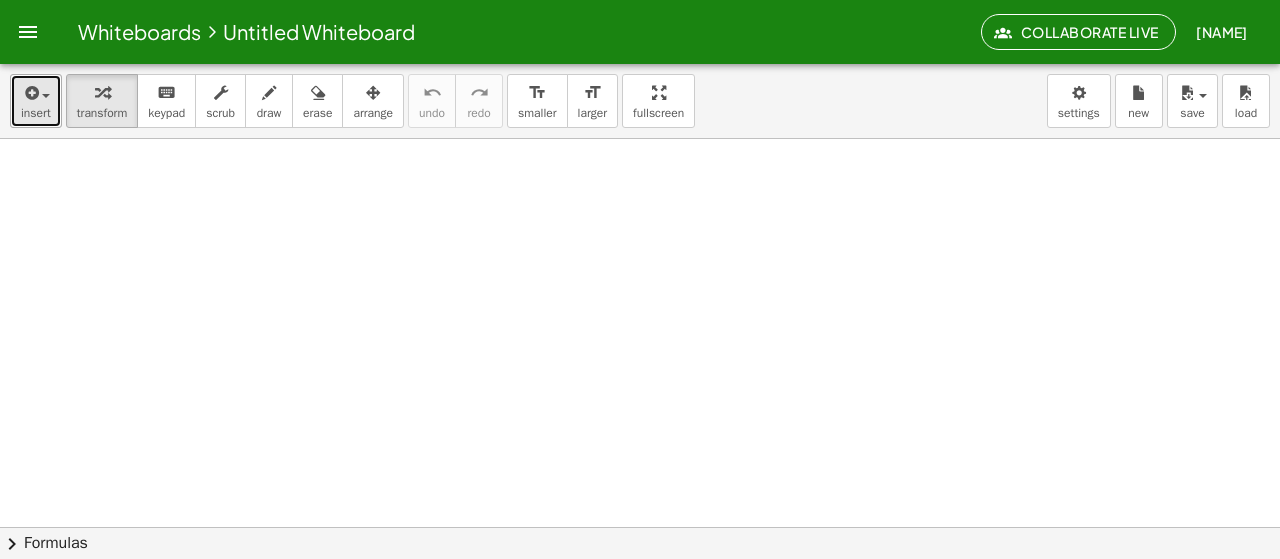 click on "insert" at bounding box center (36, 113) 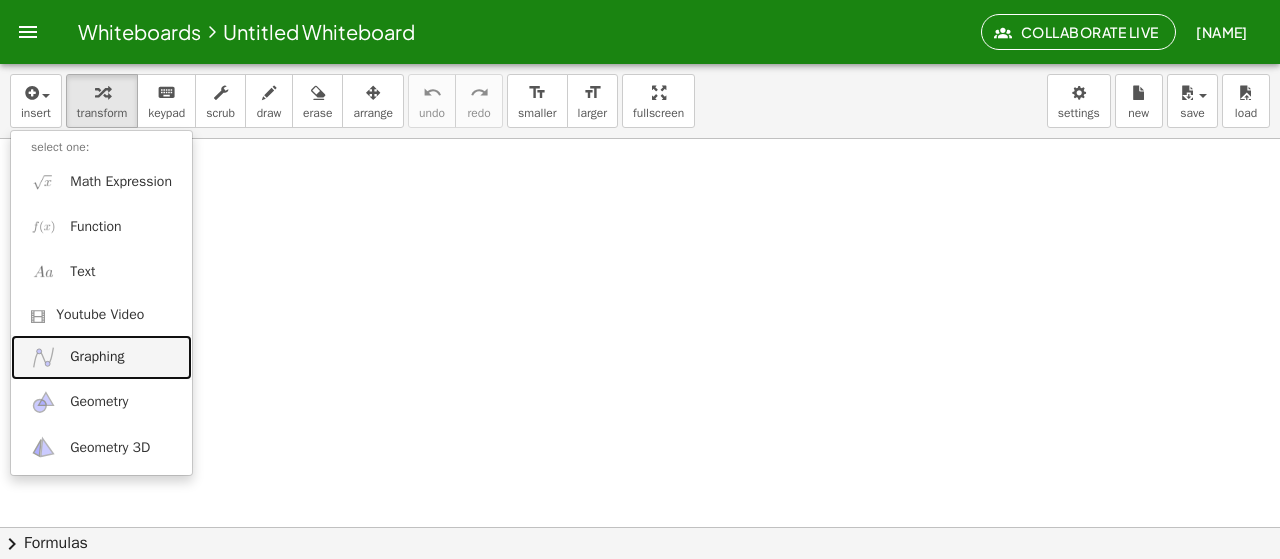 click on "Graphing" at bounding box center (101, 357) 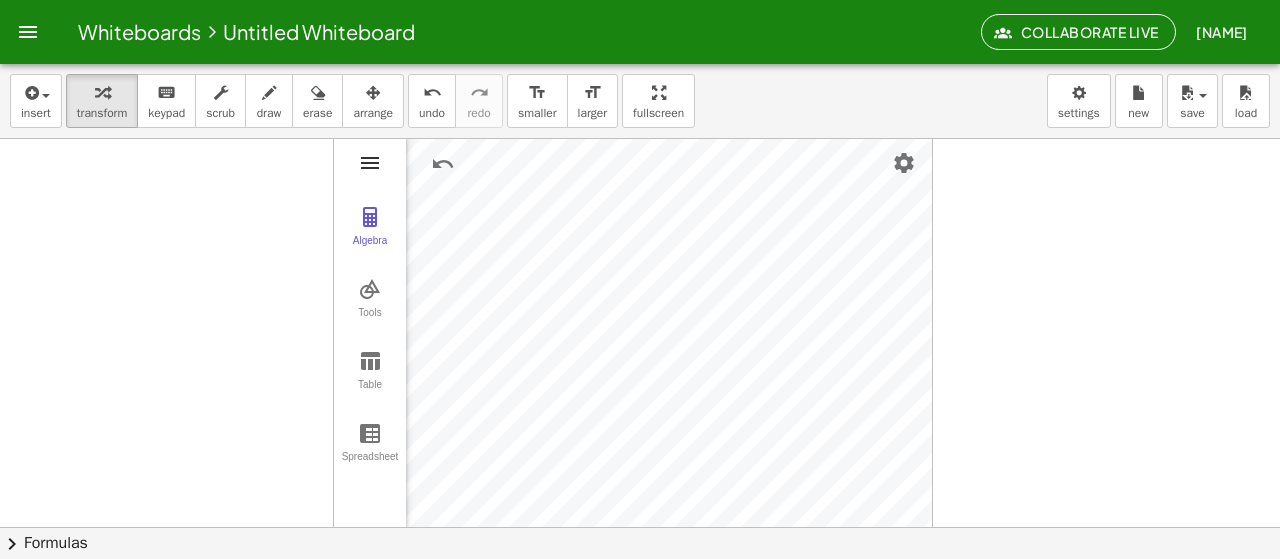 click at bounding box center [370, 163] 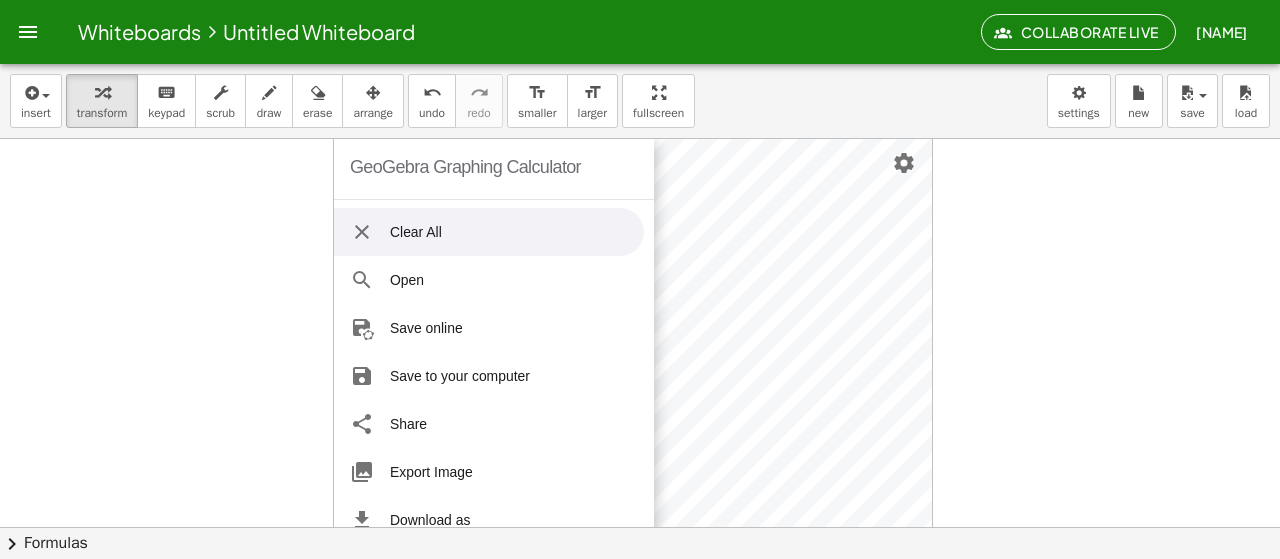 click on "Clear All" at bounding box center [489, 232] 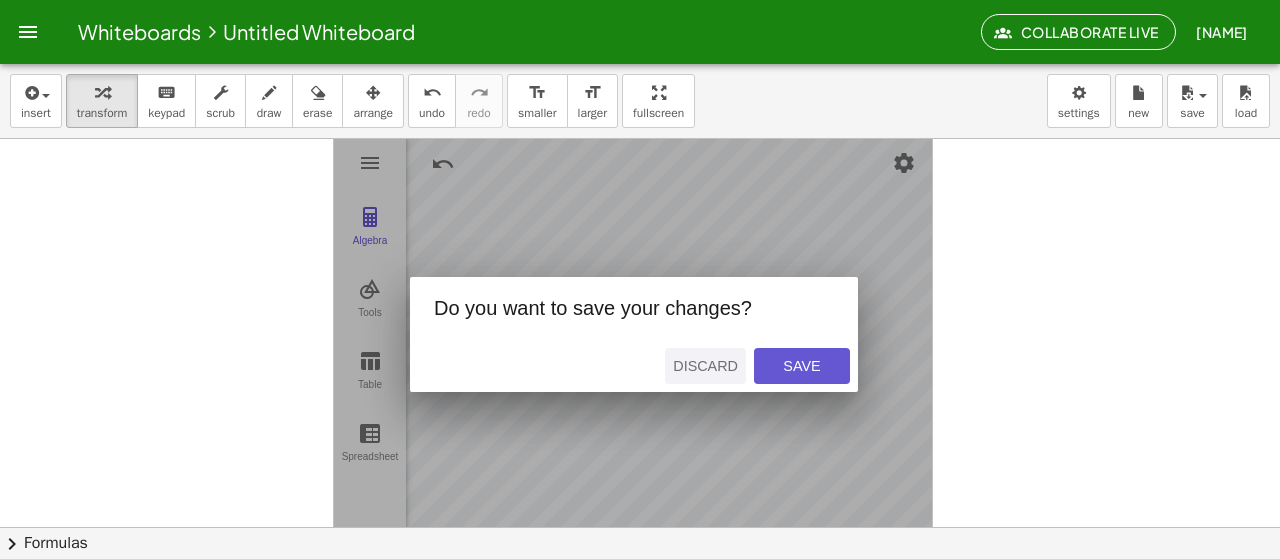 click on "Discard" at bounding box center [705, 366] 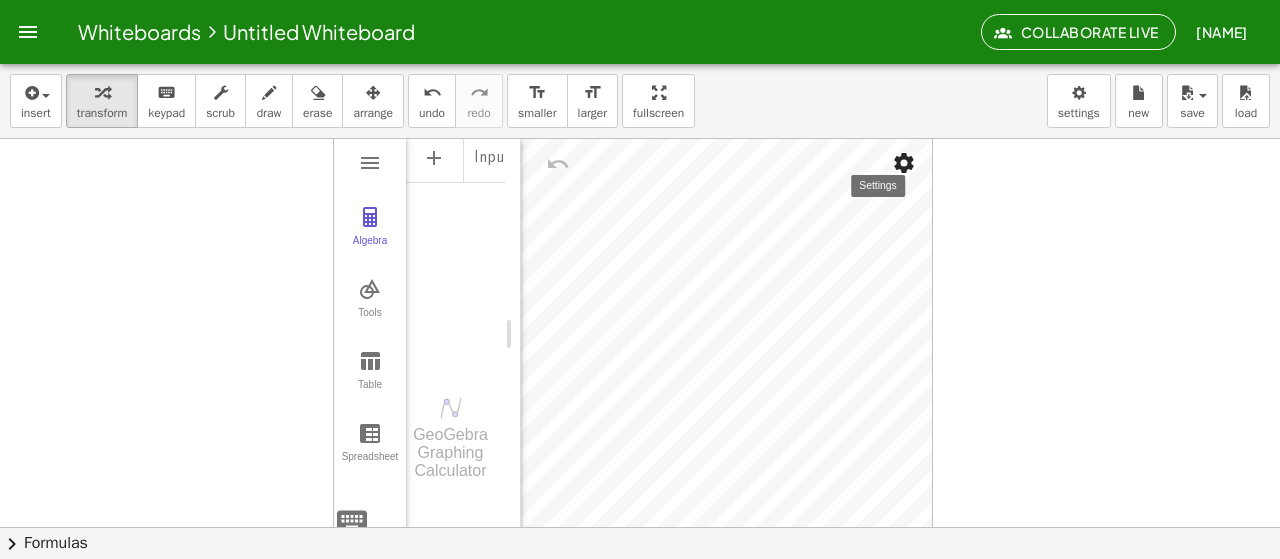 click at bounding box center [904, 163] 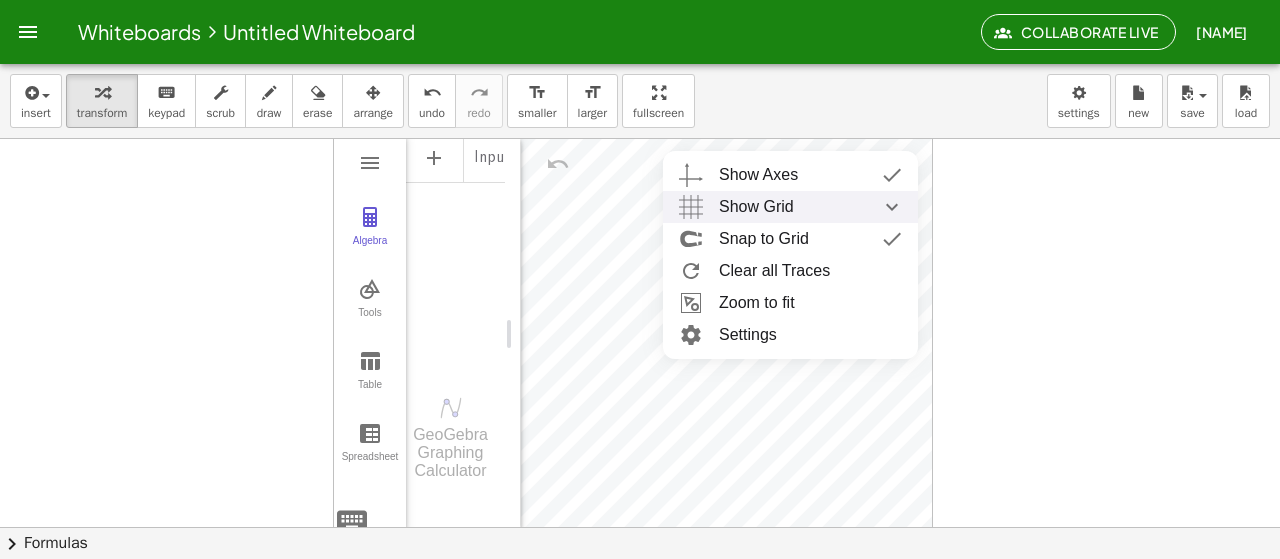 click at bounding box center [640, 592] 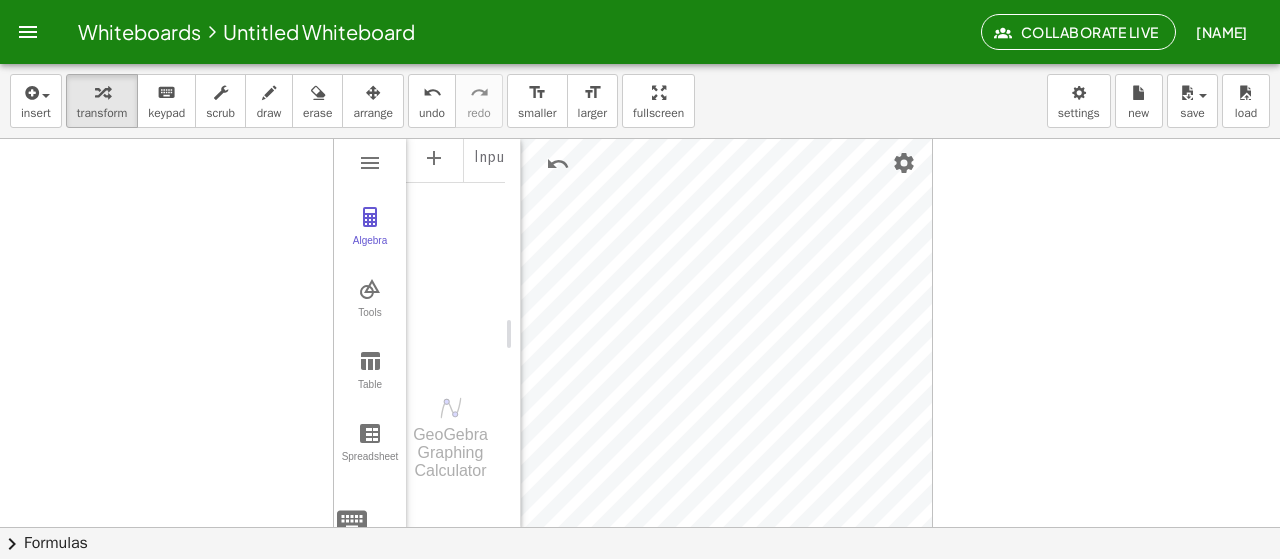 click on "Algebra Tools Table Spreadsheet Input… GeoGebra Graphing Calculator Basic Tools Move Point Slider Intersect Extremum Roots Best Fit Line Edit Select Objects Move Graphics View Delete Show / Hide Label Show / Hide Object Copy Visual Style Media Text Points Point Intersect Point on Object Attach / Detach Point Extremum Roots Complex Number List Lines Line Ray Vector Others Pen Freehand Function Button Check Box Input Box" at bounding box center (633, 334) 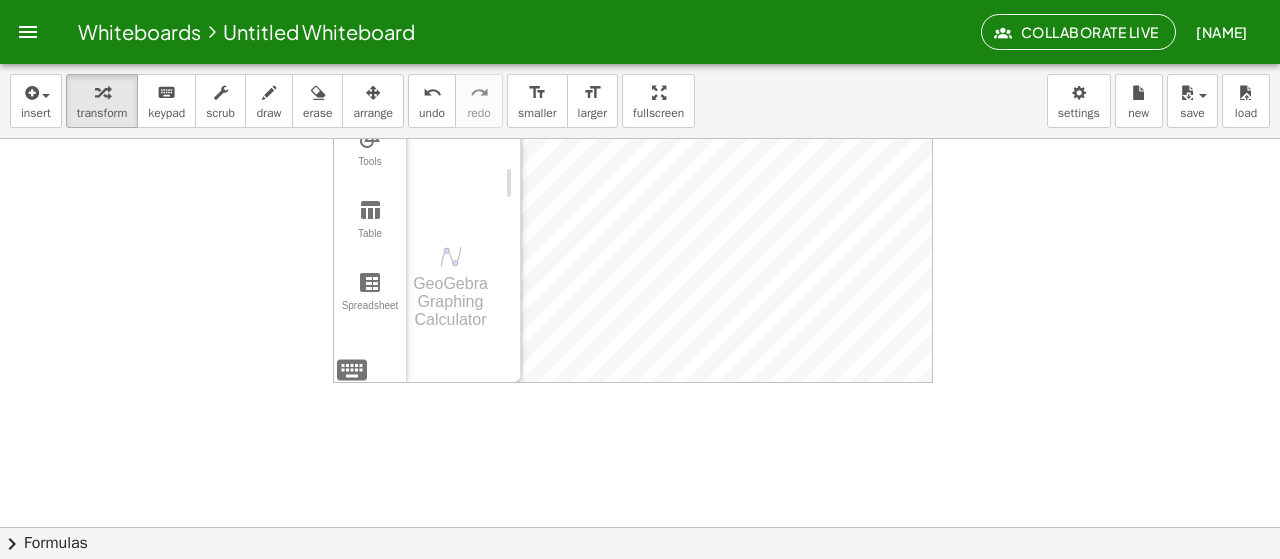 scroll, scrollTop: 152, scrollLeft: 0, axis: vertical 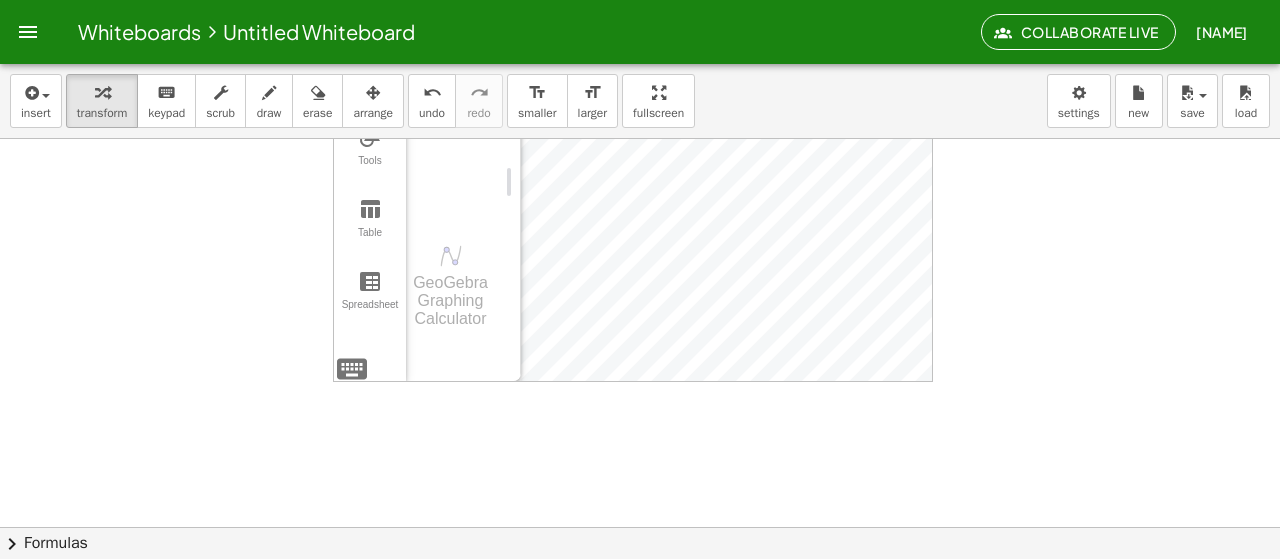 drag, startPoint x: 334, startPoint y: 175, endPoint x: 940, endPoint y: 394, distance: 644.35785 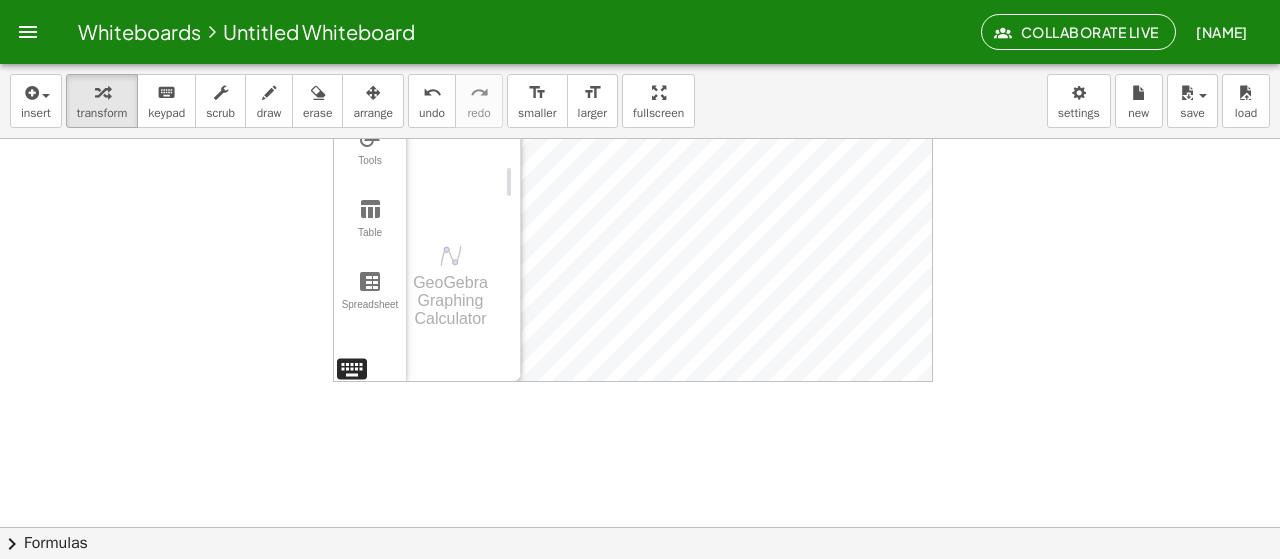 click on "GeoGebra Graphing Calculator Clear All Open Save online Save to your computer Share Export Image Download as Print Preview Settings Help & Feedback Sign in     Algebra Tools Table Spreadsheet Input… GeoGebra Graphing Calculator Basic Tools Move Point Slider Intersect Extremum Roots Best Fit Line Edit Select Objects Move Graphics View Delete Show / Hide Label Show / Hide Object Copy Visual Style Media Text Points Point Intersect Point on Object Attach / Detach Point Extremum Roots Complex Number List Lines Line Ray Vector Others Pen Freehand Function Button Check Box Input Box" at bounding box center [633, 182] 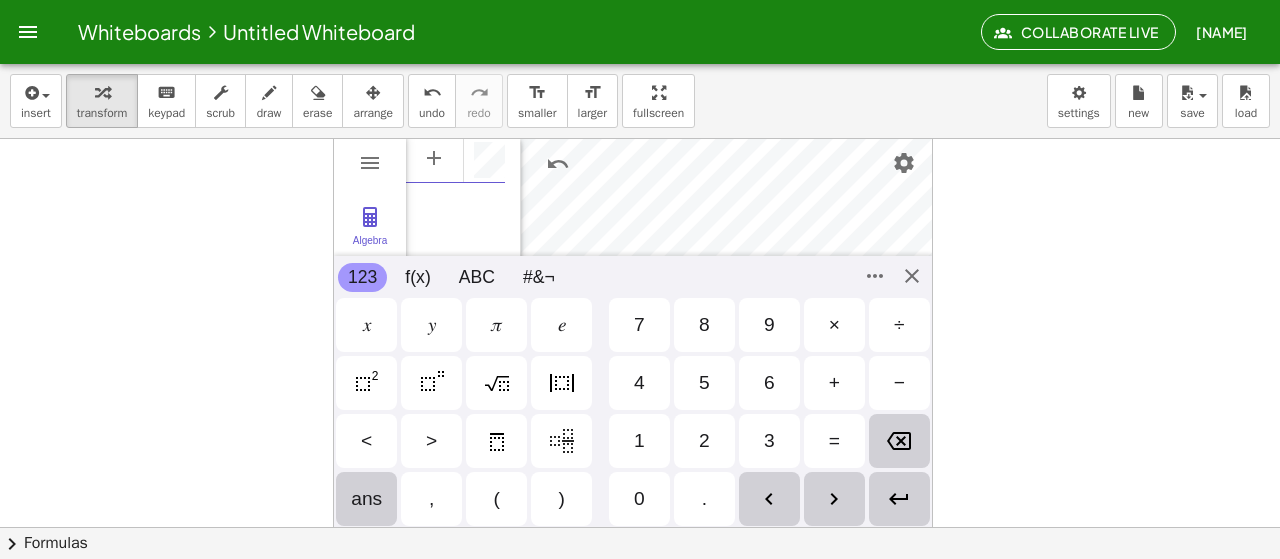 scroll, scrollTop: 11, scrollLeft: 0, axis: vertical 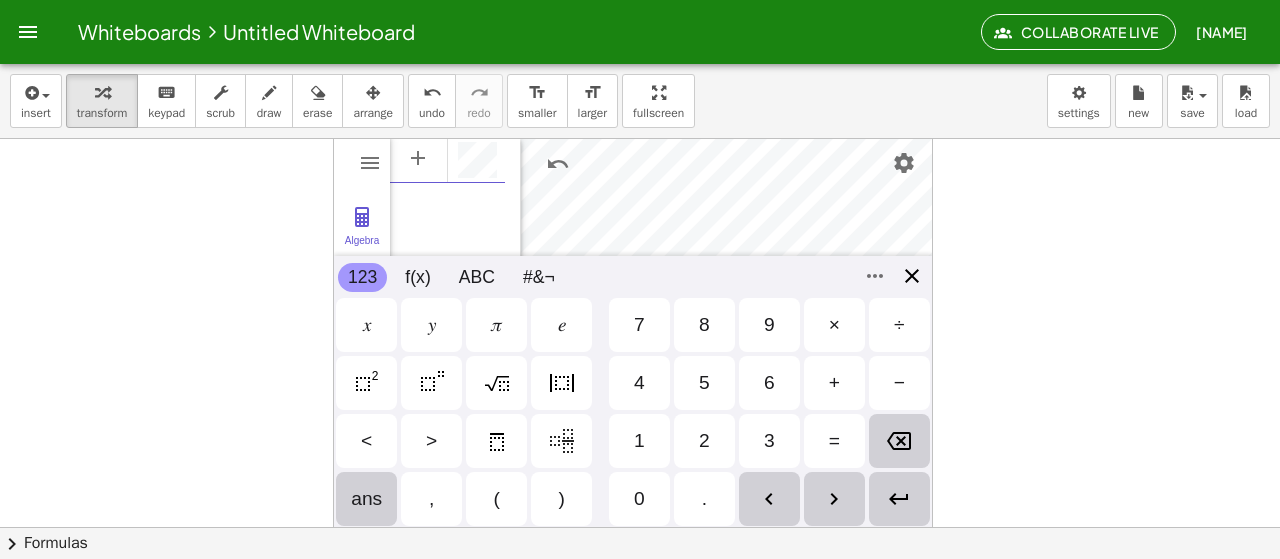 click on "GeoGebra Graphing Calculator Clear All Open Save online Save to your computer Share Export Image Download as Print Preview Settings Help & Feedback Sign in     Algebra Tools Table Spreadsheet GeoGebra Graphing Calculator Basic Tools Move Point Slider Intersect Extremum Roots Best Fit Line Edit Select Objects Move Graphics View Delete Show / Hide Label Show / Hide Object Copy Visual Style Media Text Points Point Intersect Point on Object Attach / Detach Point Extremum Roots Complex Number List Lines Line Ray Vector Others Pen Freehand Function Button Check Box Input Box   123 123 f(x) ABC #&¬ 𝑥 𝑦 𝜋 𝑒 7 8 9 × ÷ 4 5 6 + − < > 1 2 3 = ans , ( ) 0 . 𝑥 𝑦 𝑧 𝜋 7 8 9 × ÷ 𝑒 4 5 6 + − < > 1 2 3 = ( ) , 0 ." at bounding box center [633, 334] 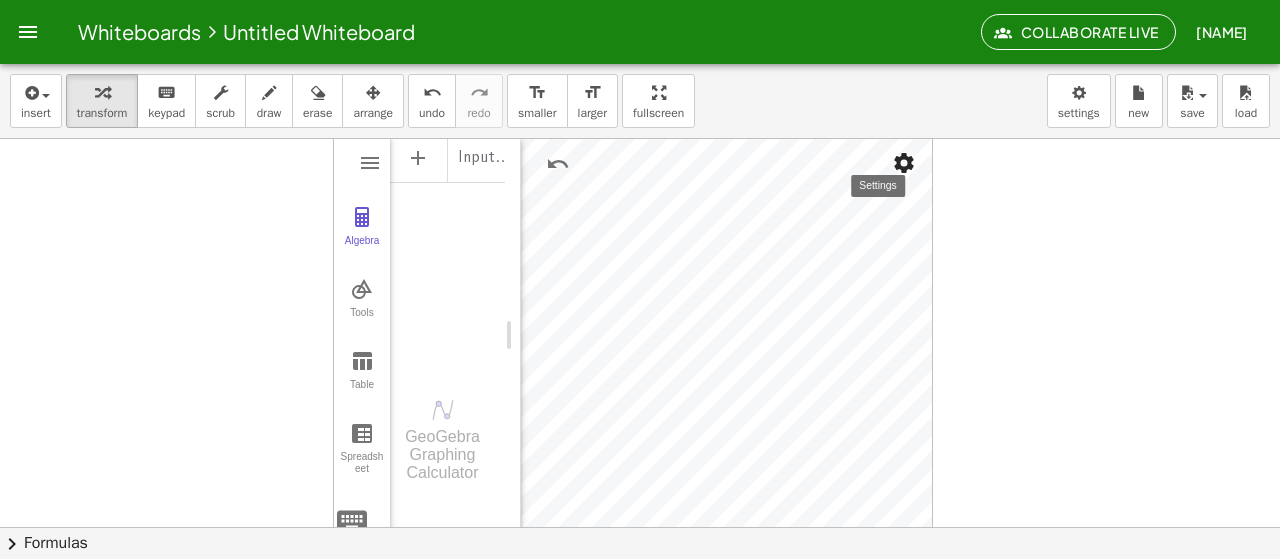 click at bounding box center (904, 163) 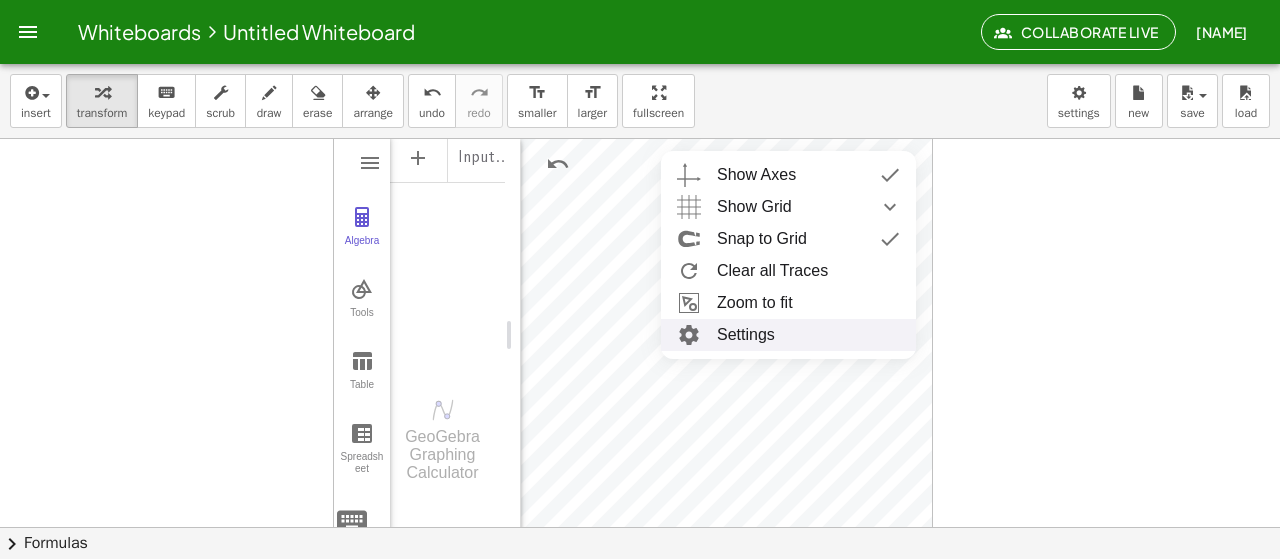 click on "Settings" at bounding box center (788, 335) 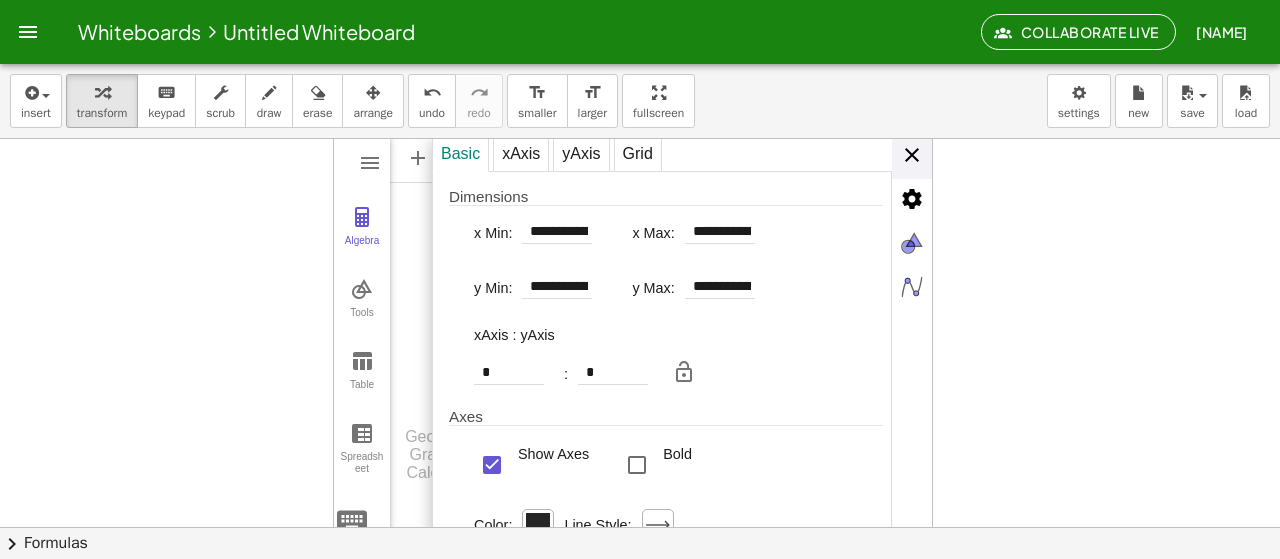 click on "**********" at bounding box center [682, 335] 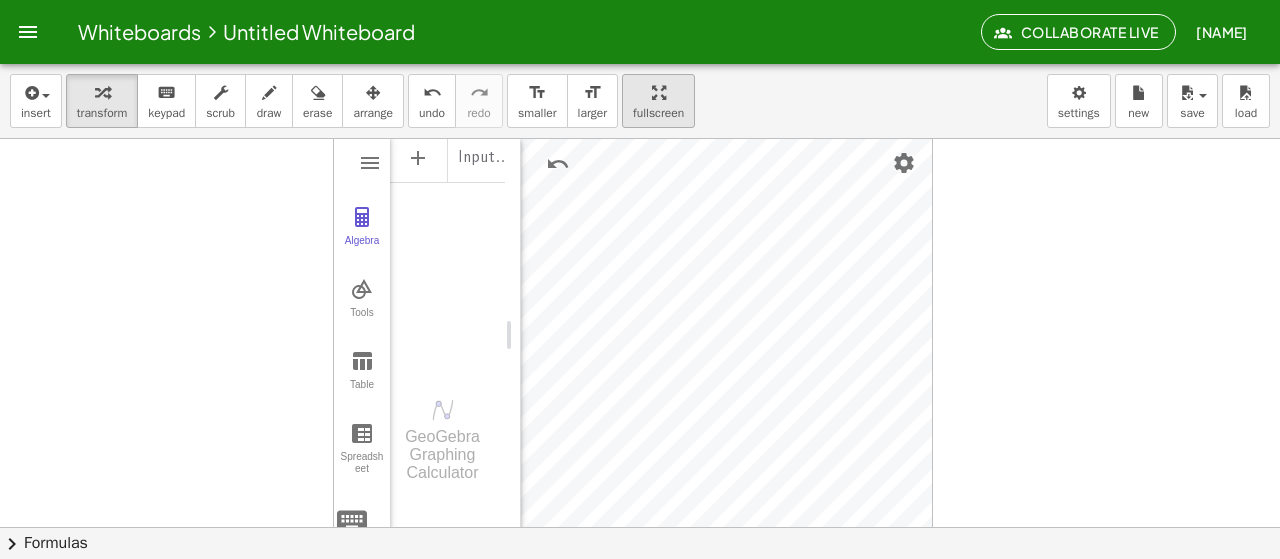 click on "insert select one: Math Expression Function Text Youtube Video Graphing Geometry Geometry 3D transform keyboard keypad scrub draw erase arrange undo undo redo redo format_size smaller format_size larger fullscreen load   save new settings GeoGebra Graphing Calculator Clear All Open Save online Save to your computer Share Export Image Download as Print Preview Settings Help & Feedback Sign in     Algebra Tools Table Spreadsheet Input… GeoGebra Graphing Calculator Basic Tools Move Point Slider Intersect Extremum Roots Best Fit Line Edit Select Objects Move Graphics View Delete Show / Hide Label Show / Hide Object Copy Visual Style Media Text Points Point Intersect Point on Object Attach / Detach Point Extremum Roots Complex Number List Lines Line Ray Vector Others Pen Freehand Function Button Check Box Input Box   123 123 f(x) ABC #&¬ 𝑥 𝑦 𝜋 𝑒 7 8 9 × ÷ 4 5 6 + − < > 1 2 3 = ans , ( ) 0 . 𝑥 𝑦 𝑧 𝜋 7 8 9 × ÷ 𝑒 4 5 6 + − < > 1 2 3 = ( ) , 0 . × chevron_right  Formulas" at bounding box center (640, 311) 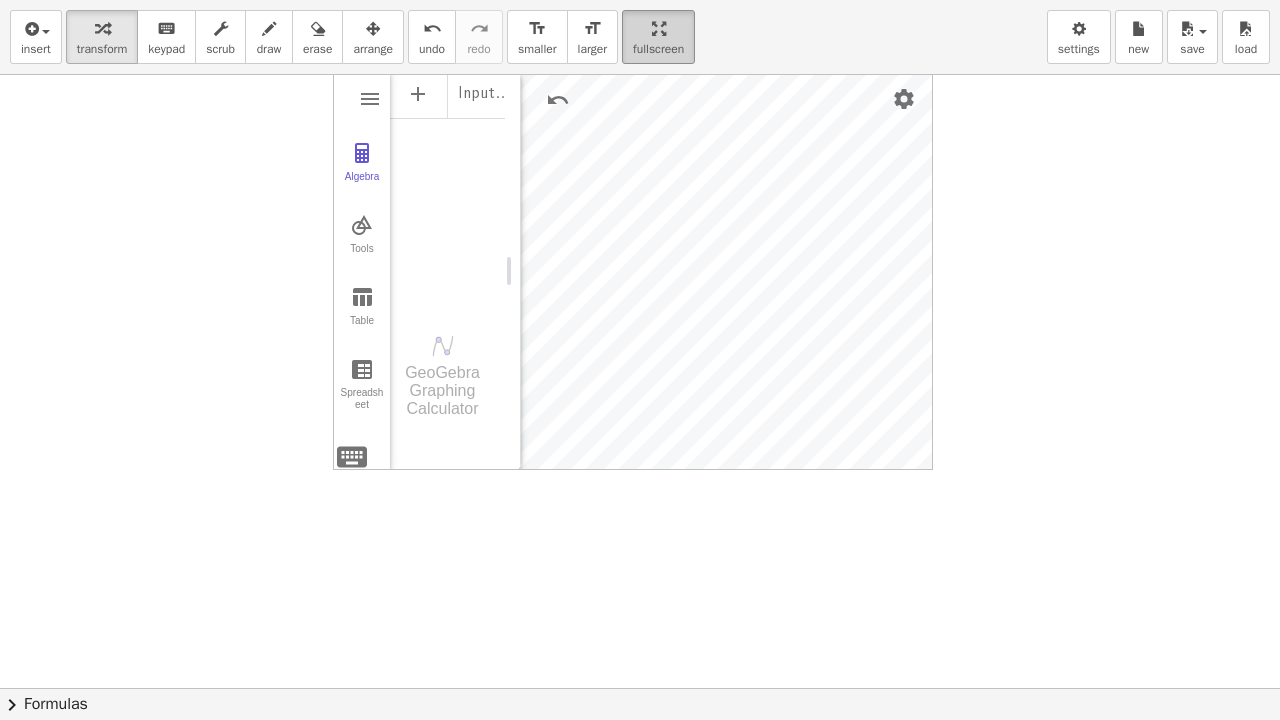drag, startPoint x: 642, startPoint y: 103, endPoint x: 634, endPoint y: 19, distance: 84.38009 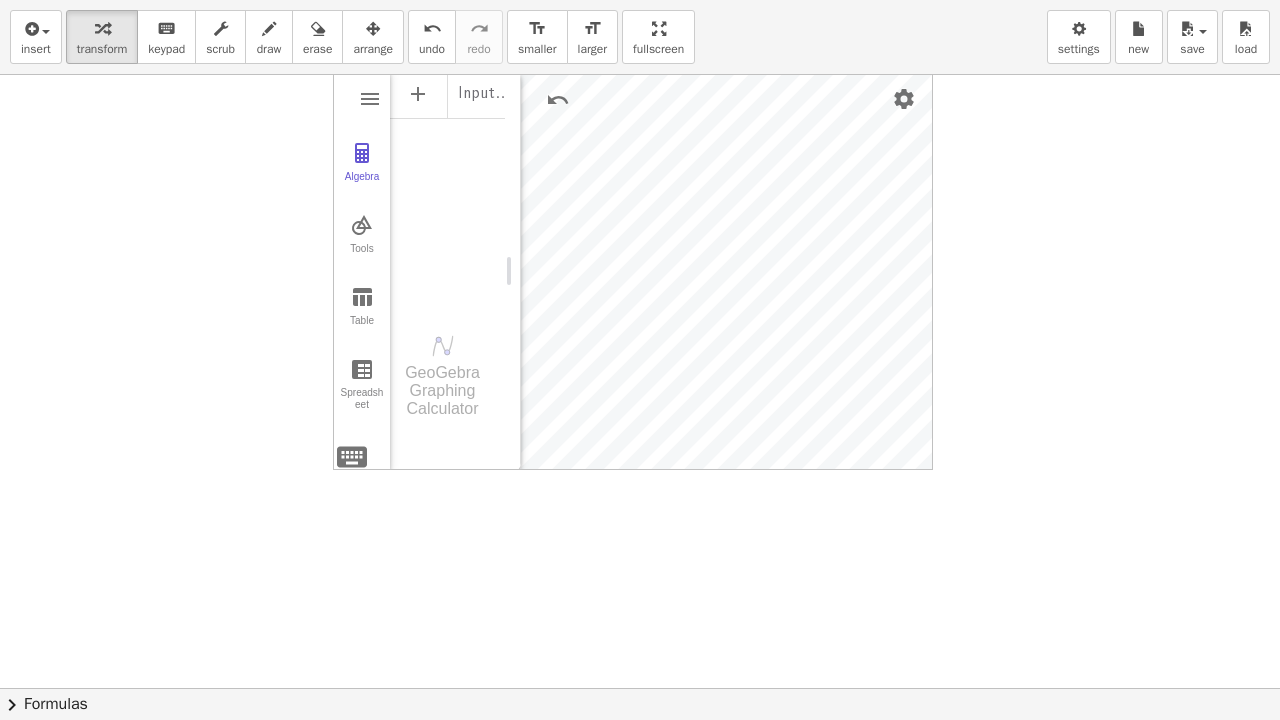drag, startPoint x: 634, startPoint y: 19, endPoint x: 634, endPoint y: -102, distance: 121 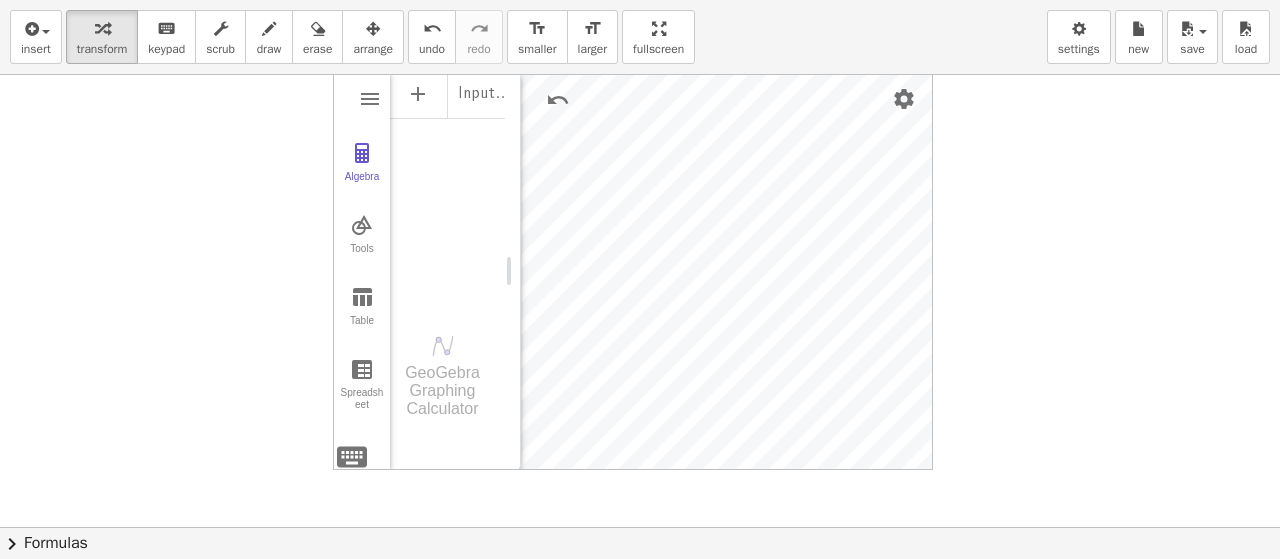 click on "Input…" at bounding box center [447, 187] 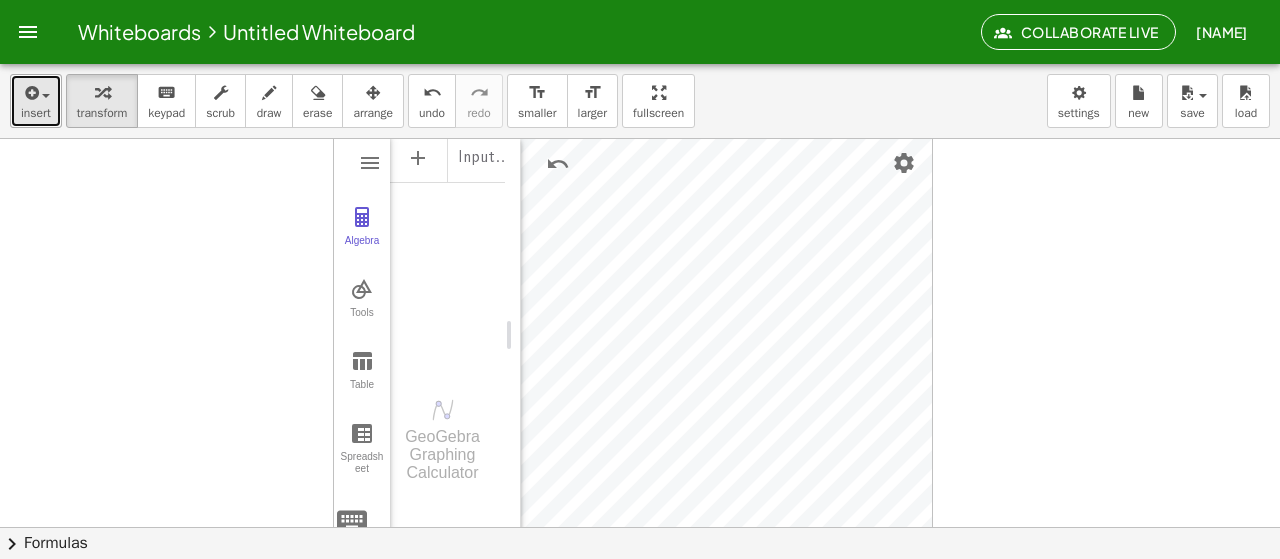 click at bounding box center (30, 93) 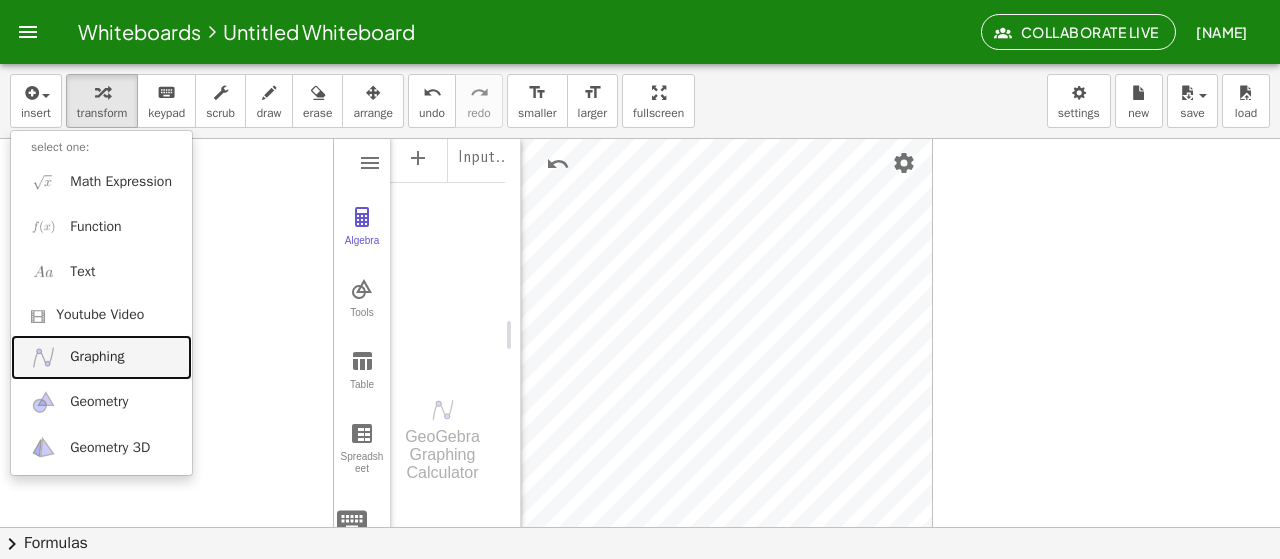 click on "Graphing" at bounding box center [101, 357] 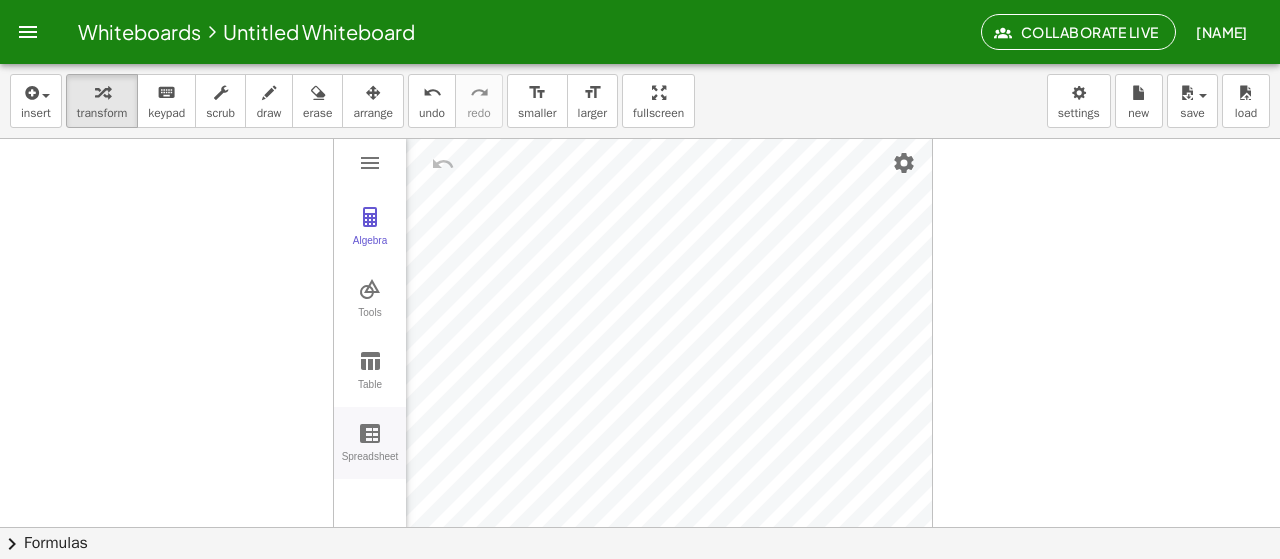 drag, startPoint x: 331, startPoint y: 454, endPoint x: 402, endPoint y: 444, distance: 71.70077 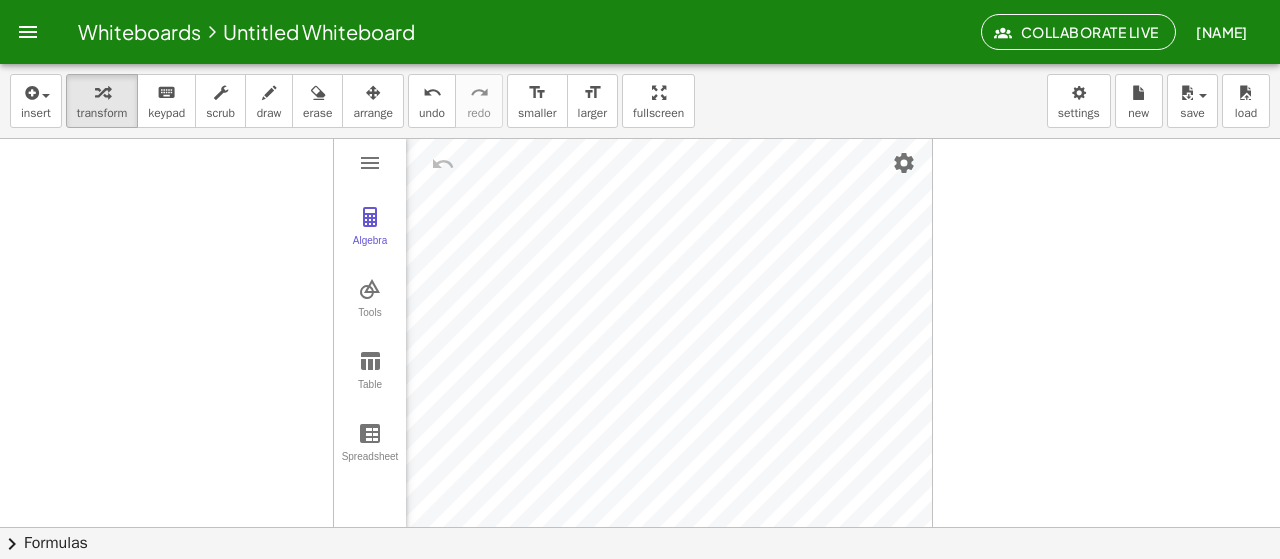 click on "Algebra Tools Table Spreadsheet" at bounding box center [370, 334] 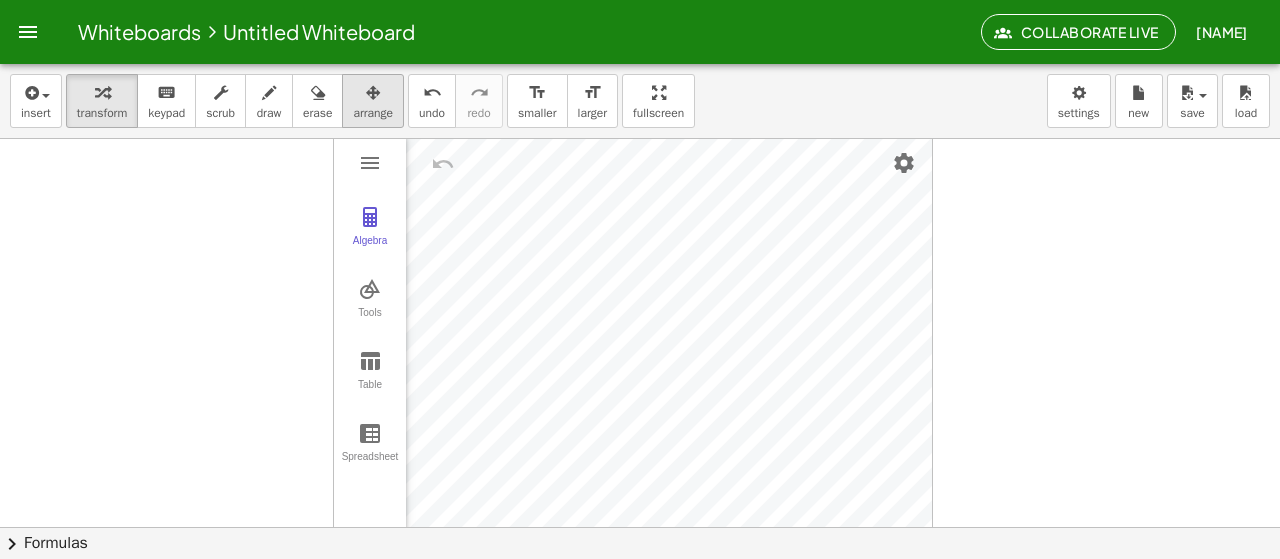 click at bounding box center (373, 92) 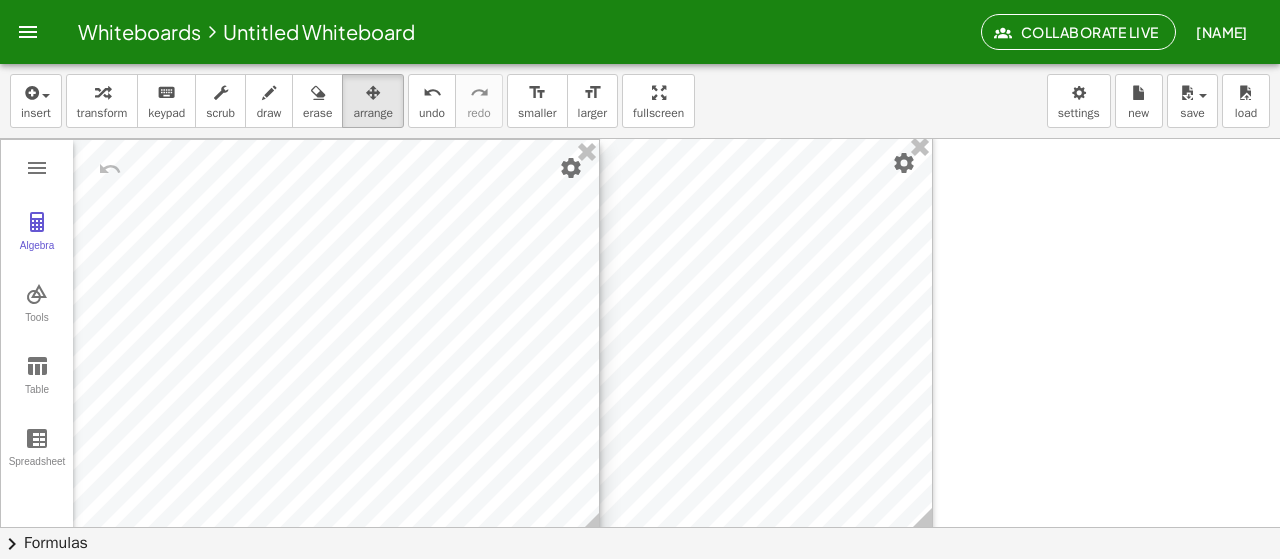 drag, startPoint x: 556, startPoint y: 325, endPoint x: 207, endPoint y: 301, distance: 349.82425 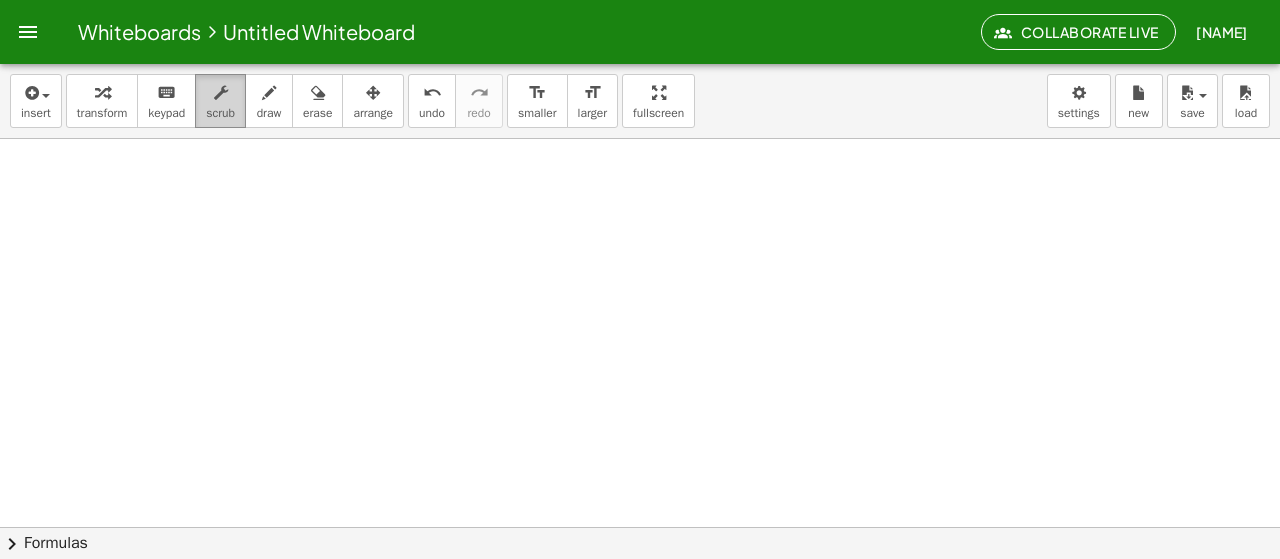 click at bounding box center [220, 92] 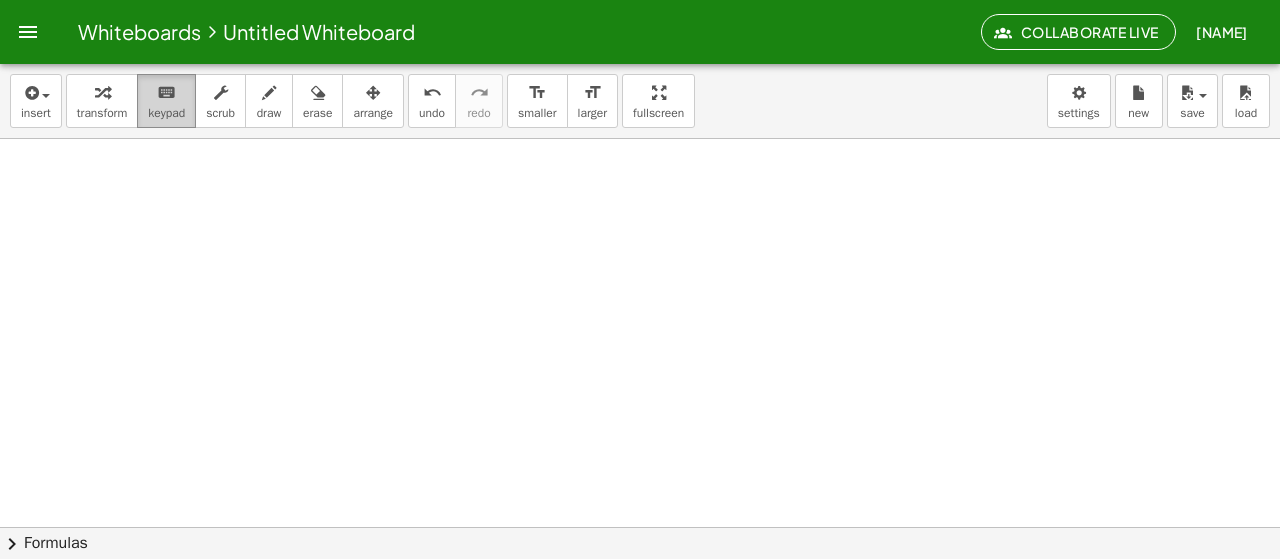 click on "keyboard" at bounding box center [166, 92] 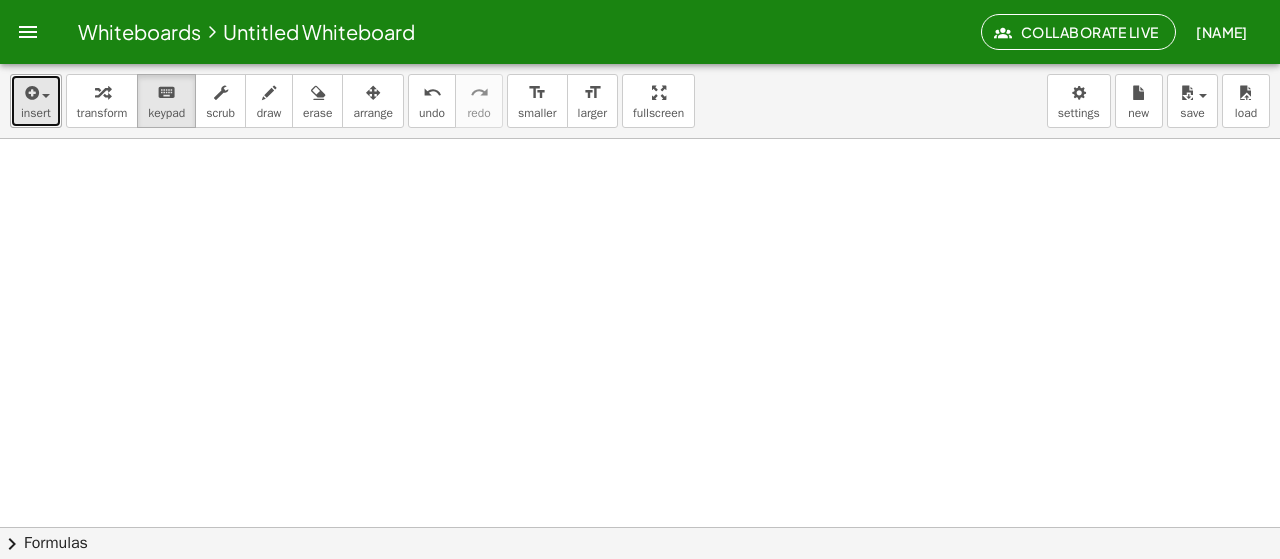 click at bounding box center (30, 93) 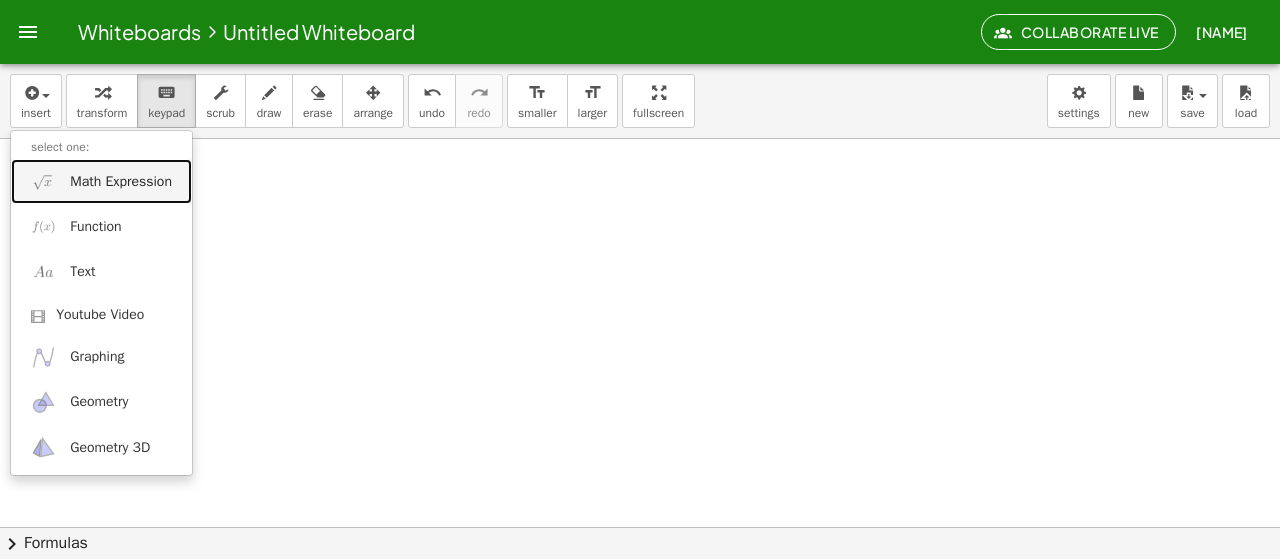 click on "Math Expression" at bounding box center (101, 181) 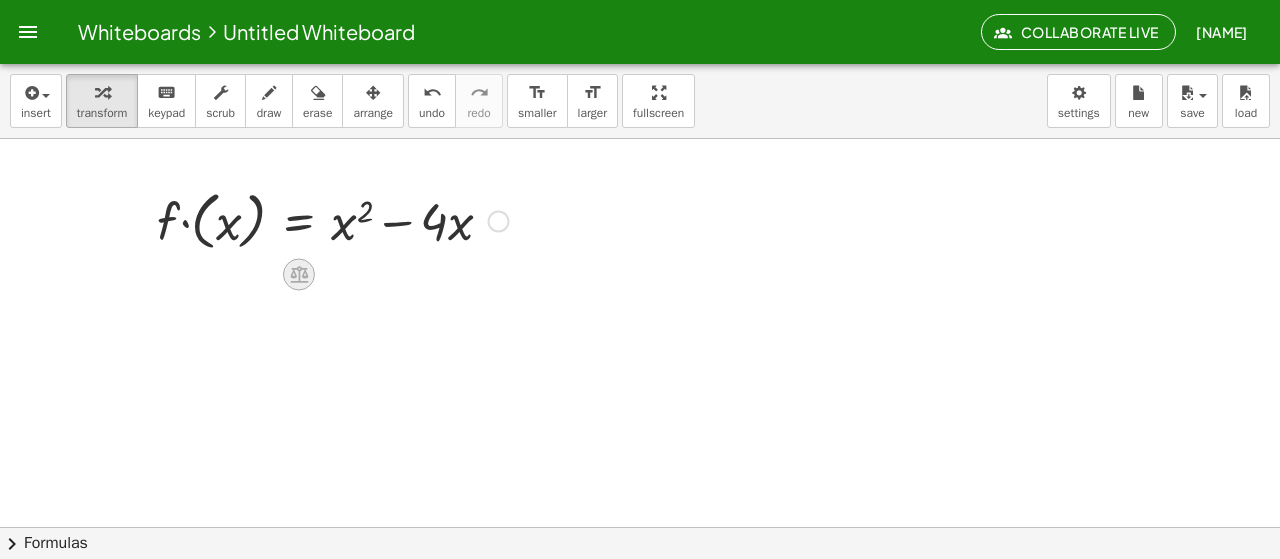 click 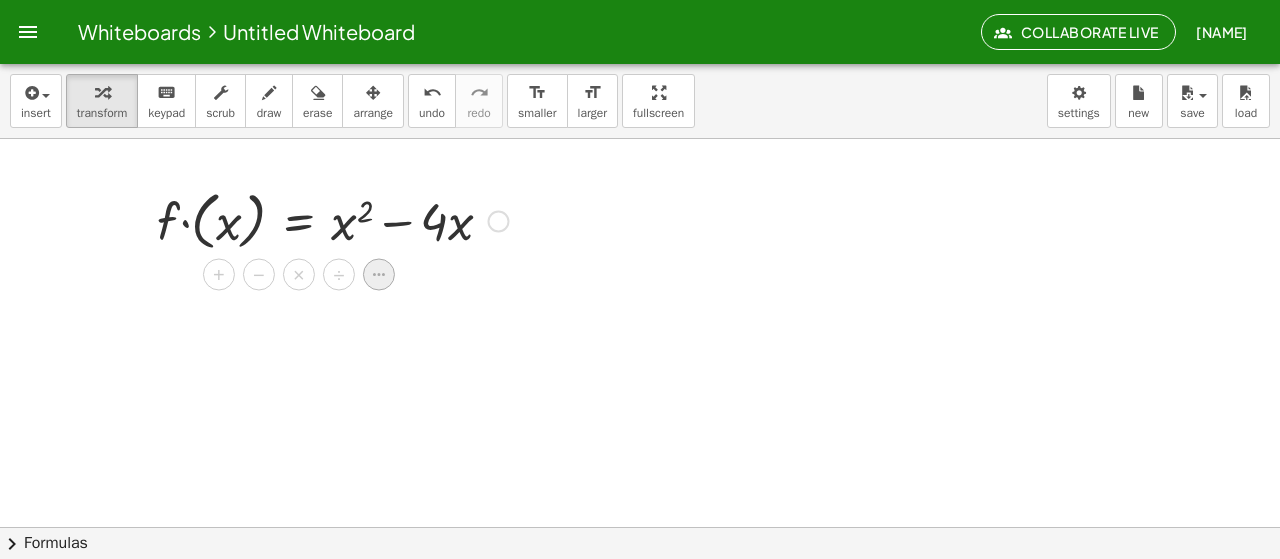click 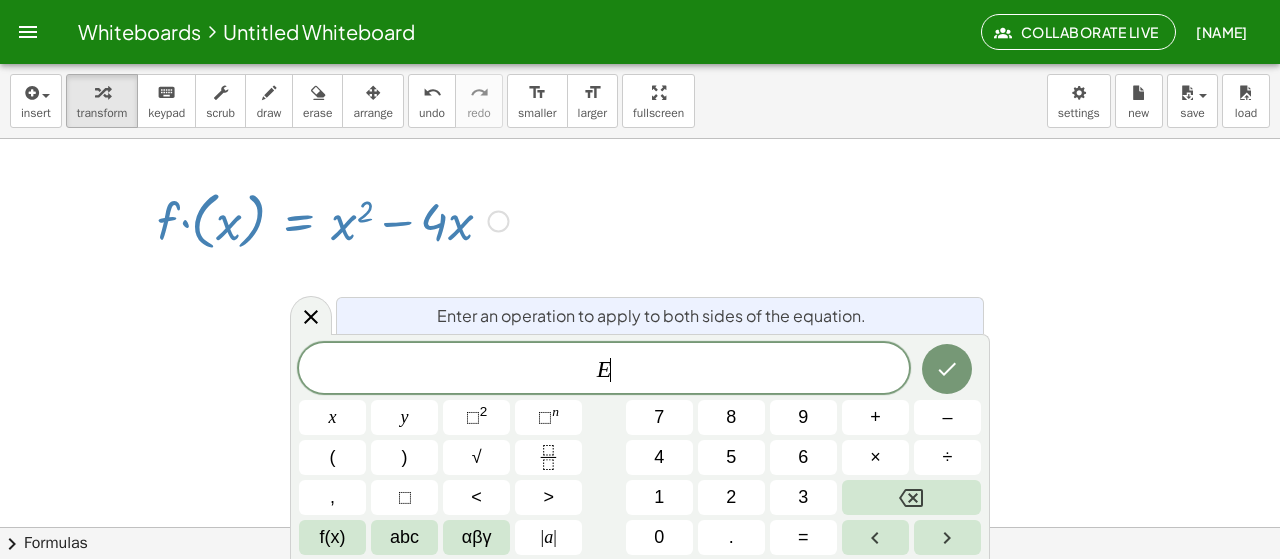 click at bounding box center (640, 527) 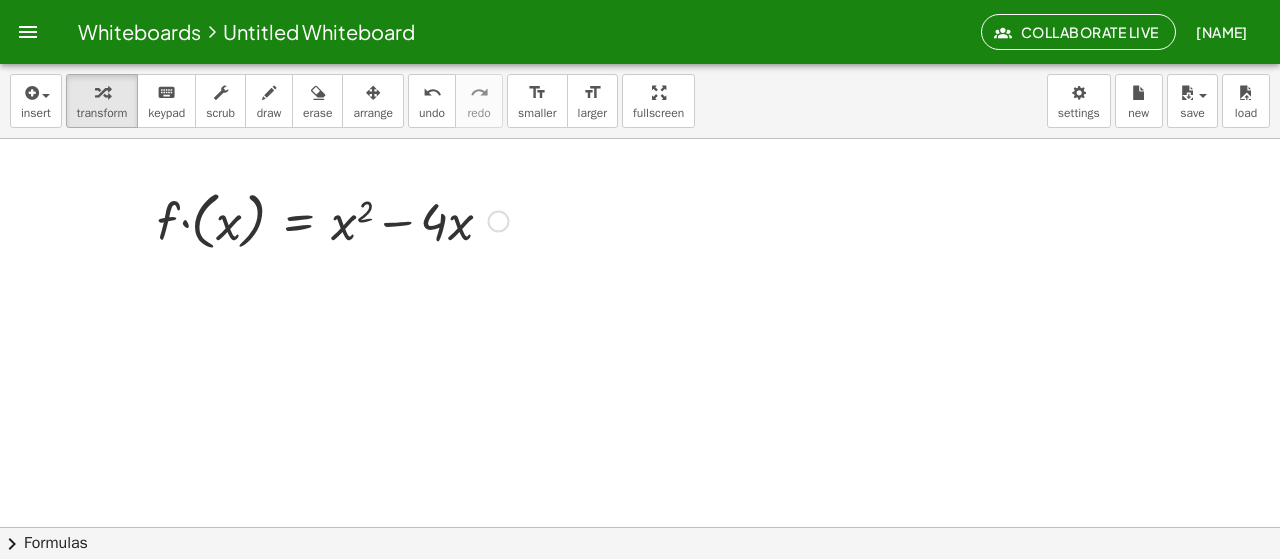 click at bounding box center (498, 222) 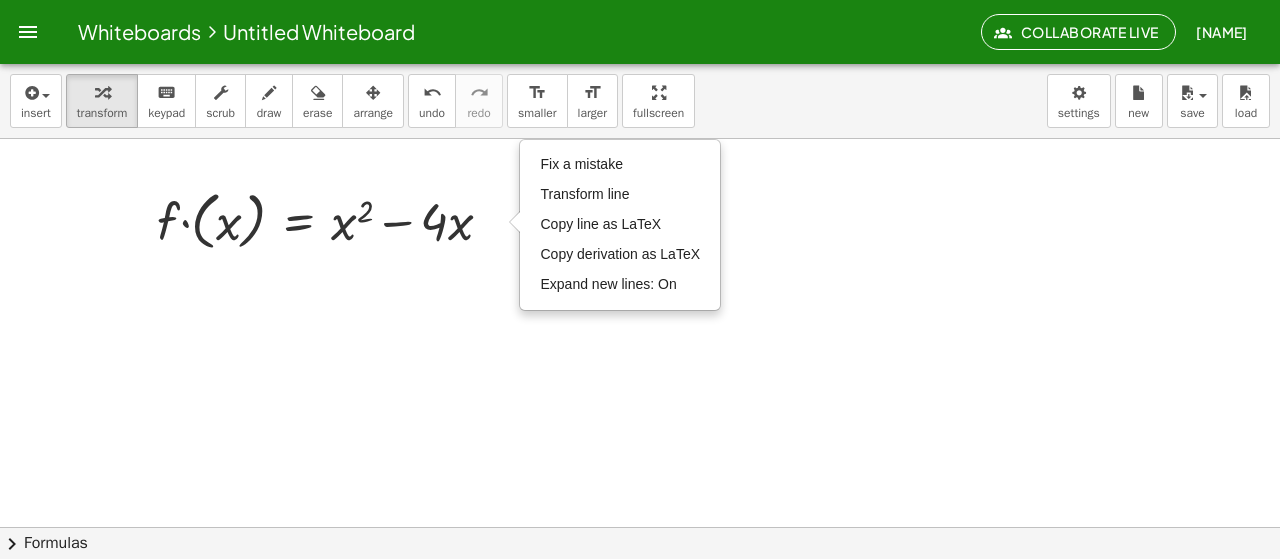 click at bounding box center [640, 527] 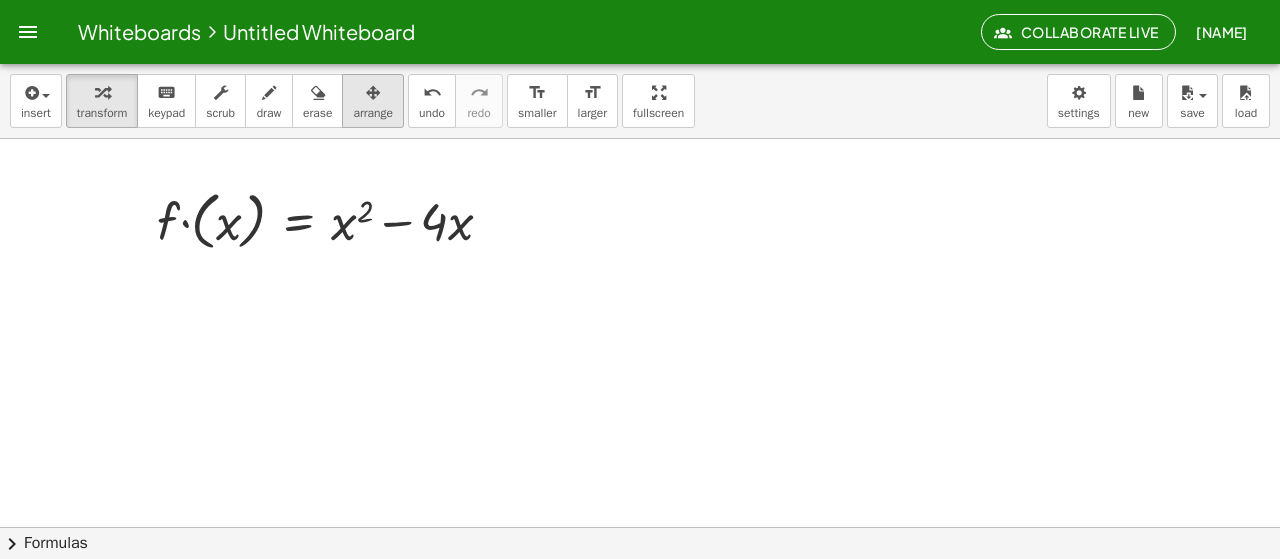 click on "arrange" at bounding box center [373, 101] 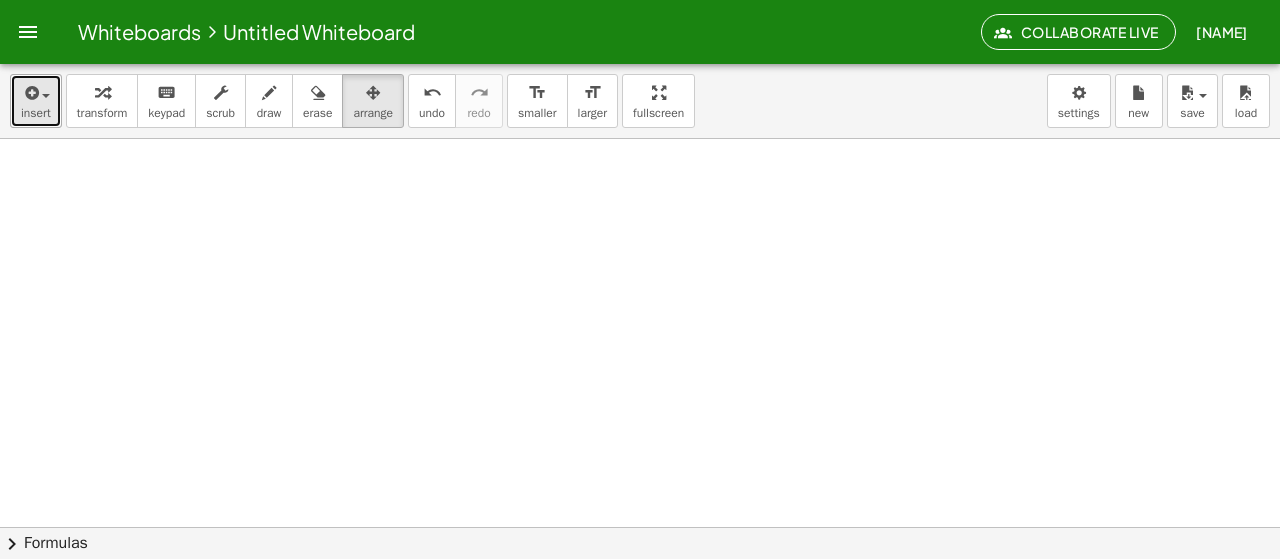click at bounding box center (30, 93) 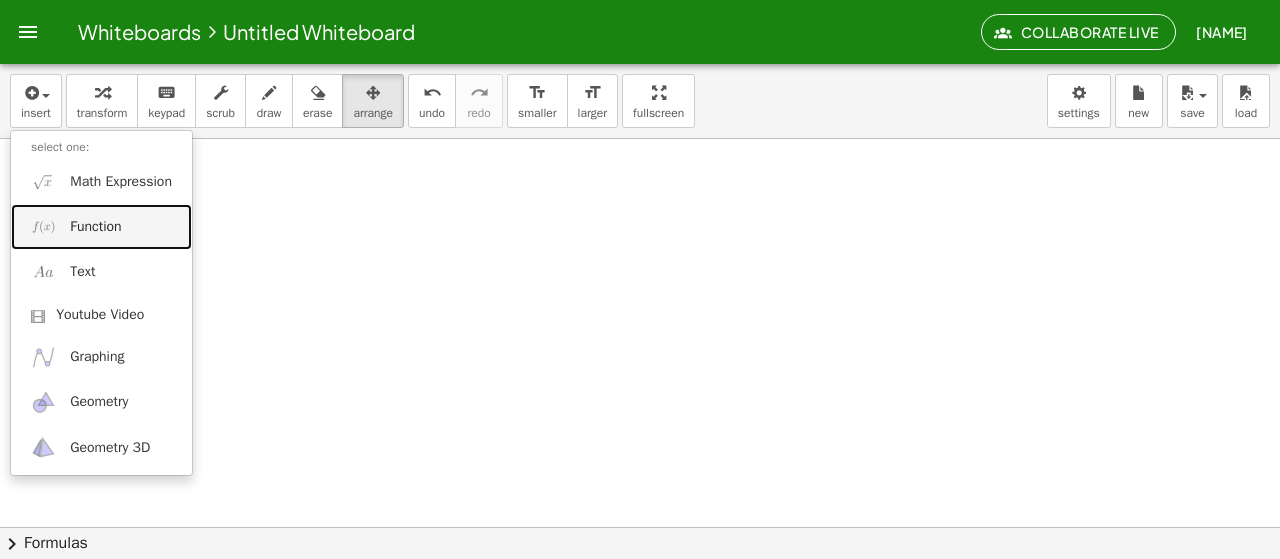 click on "Function" at bounding box center (95, 227) 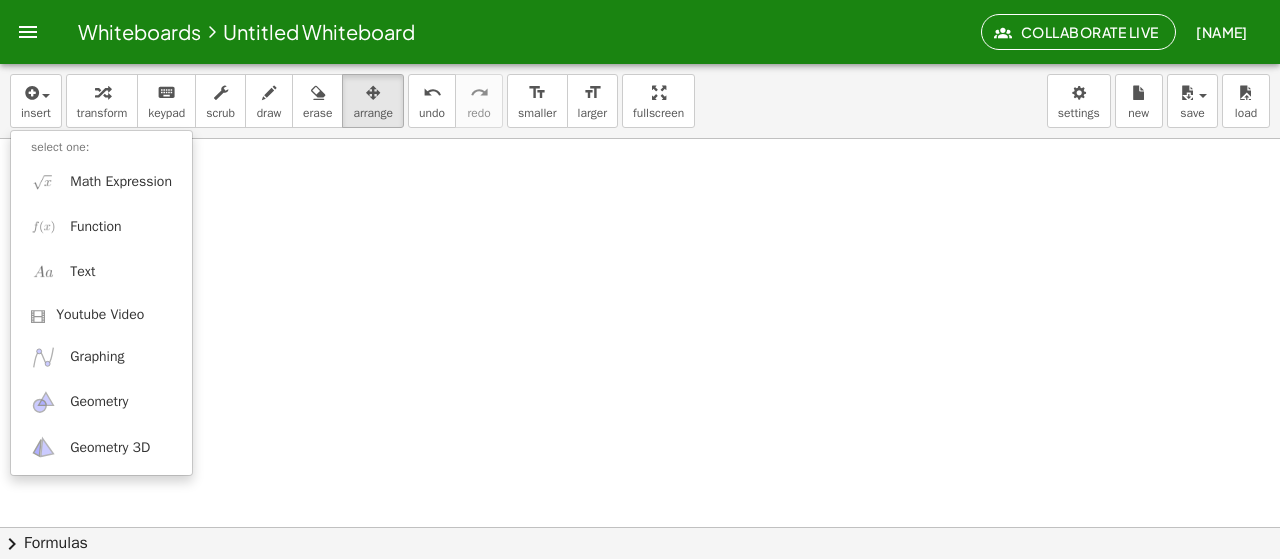 click at bounding box center [640, 527] 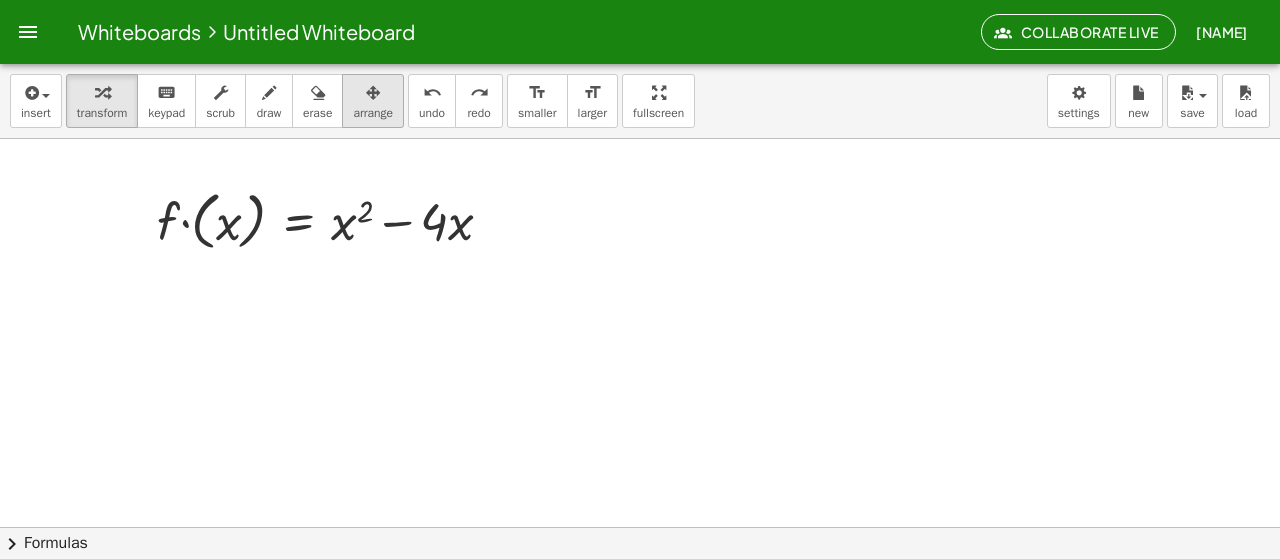 click at bounding box center (373, 92) 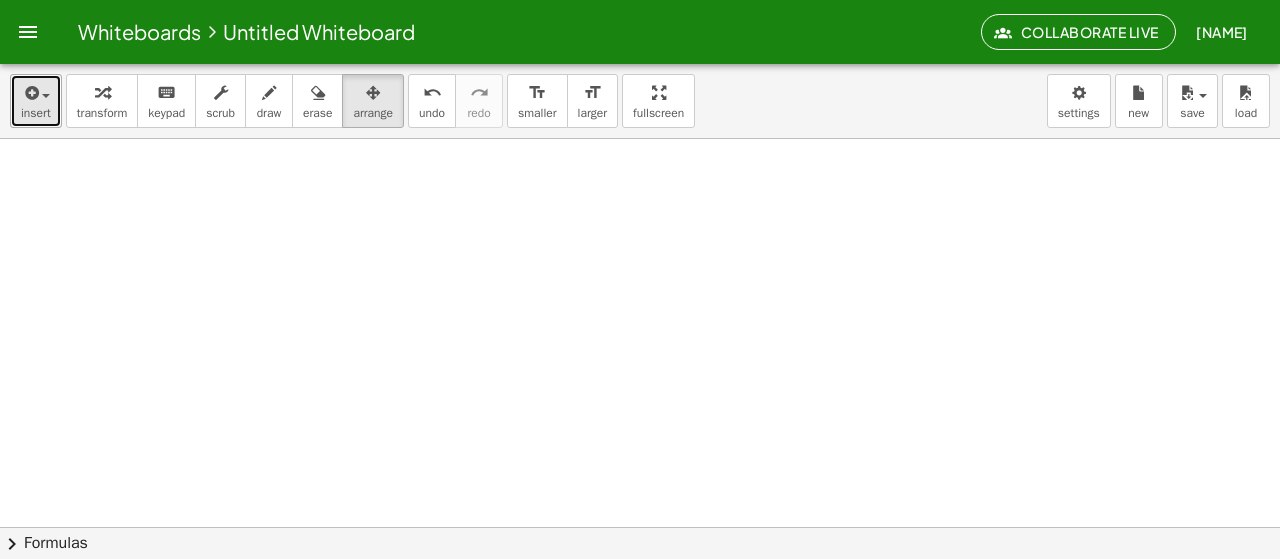 click on "insert" at bounding box center (36, 101) 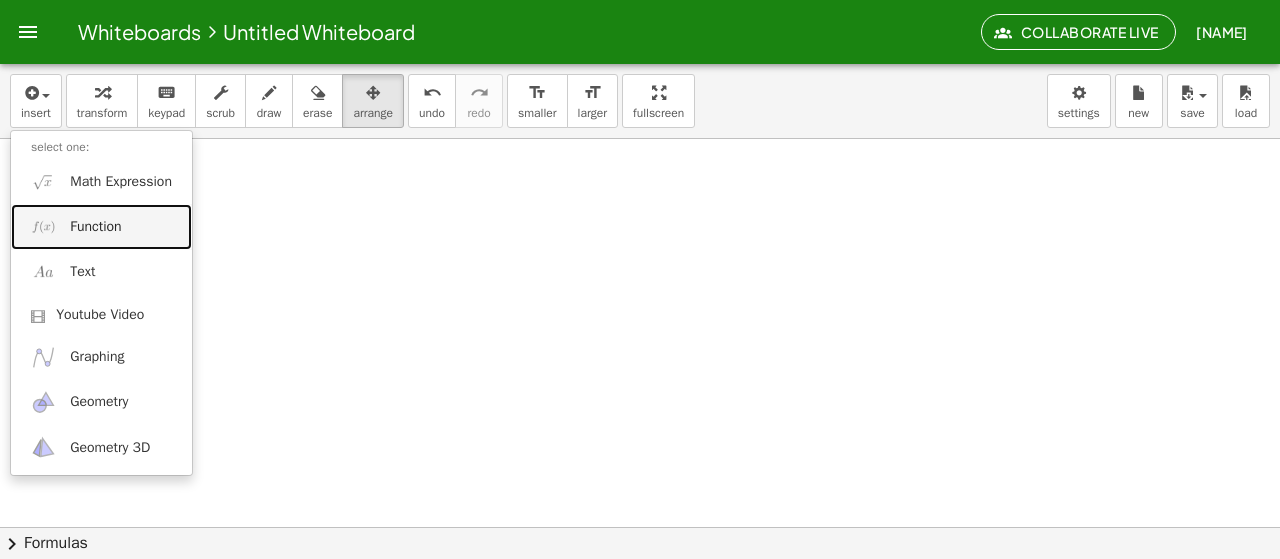 click on "Function" at bounding box center (101, 226) 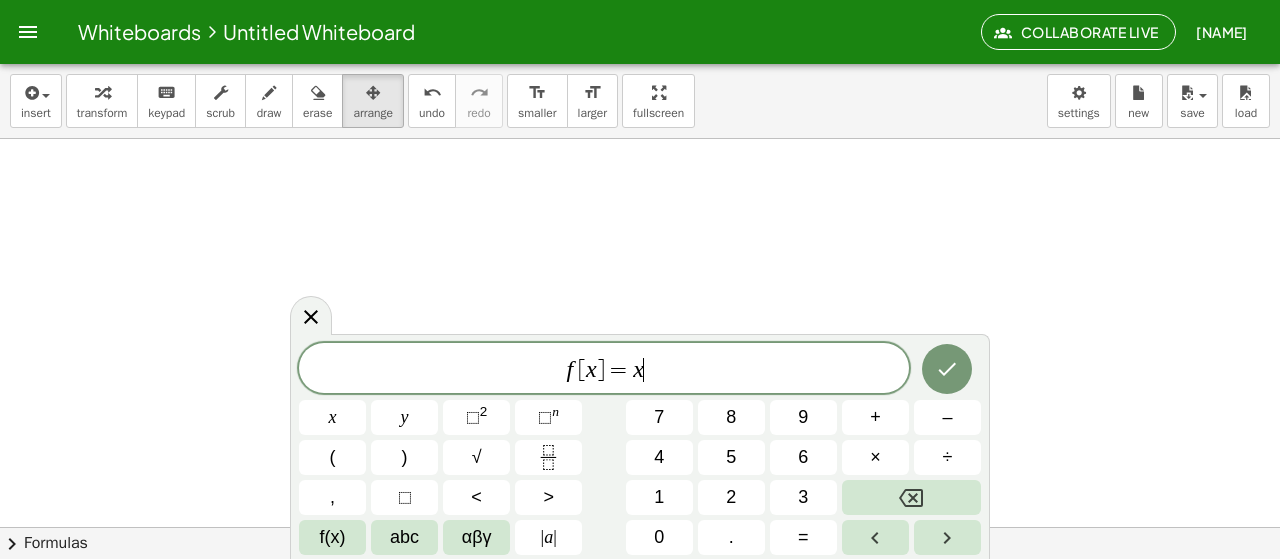 click on "f [ x ] = x ​" at bounding box center [604, 370] 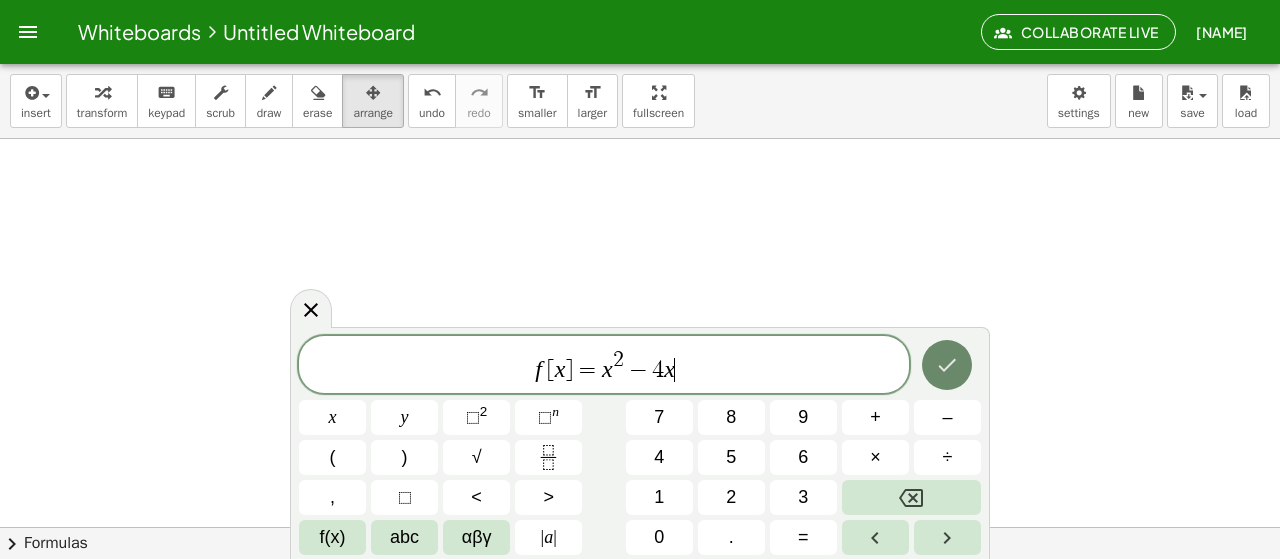 click at bounding box center [947, 365] 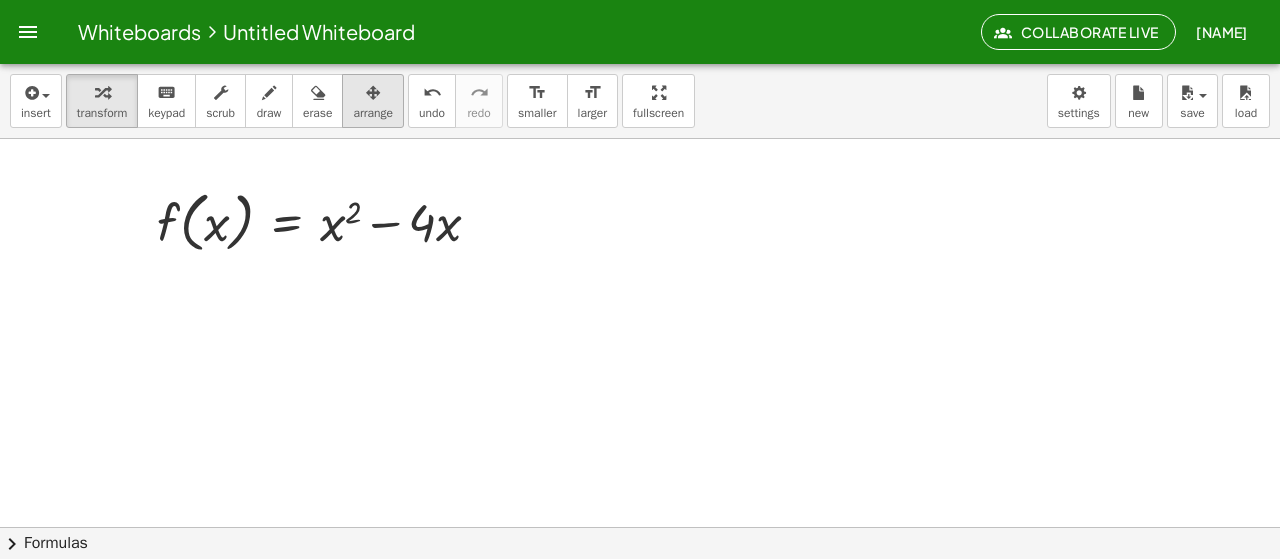 click on "arrange" at bounding box center [373, 113] 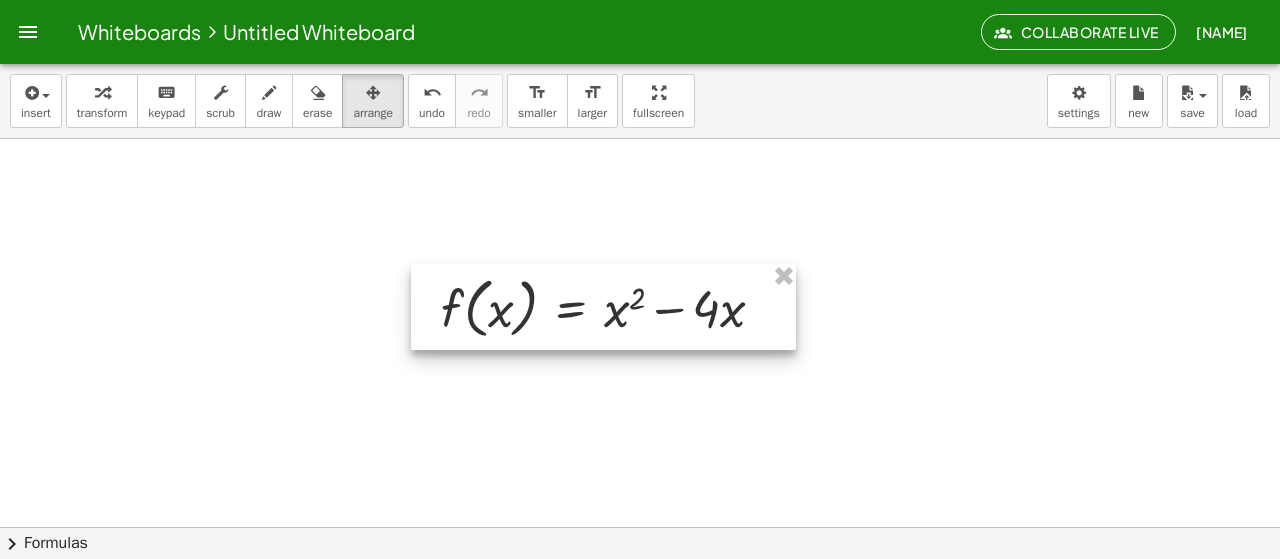 drag, startPoint x: 395, startPoint y: 212, endPoint x: 666, endPoint y: 287, distance: 281.18677 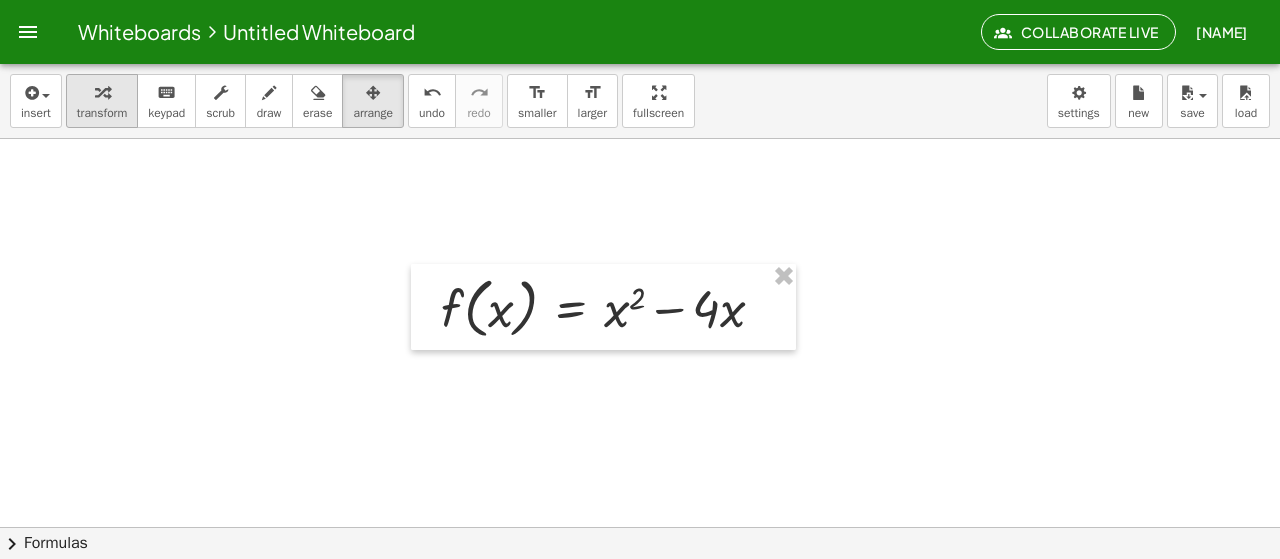click at bounding box center [102, 92] 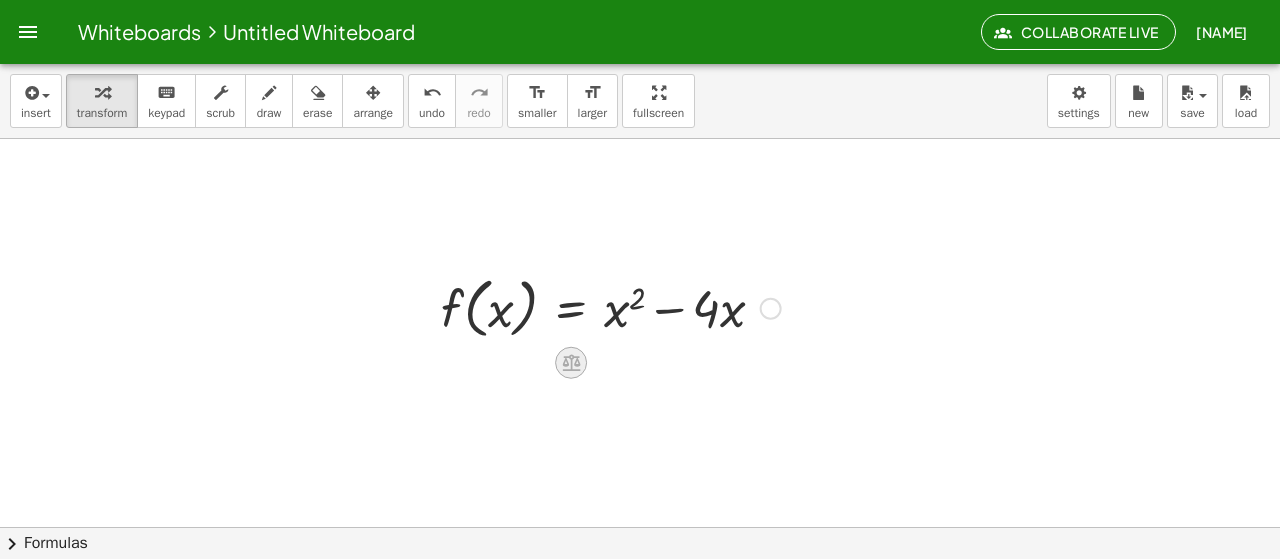 click 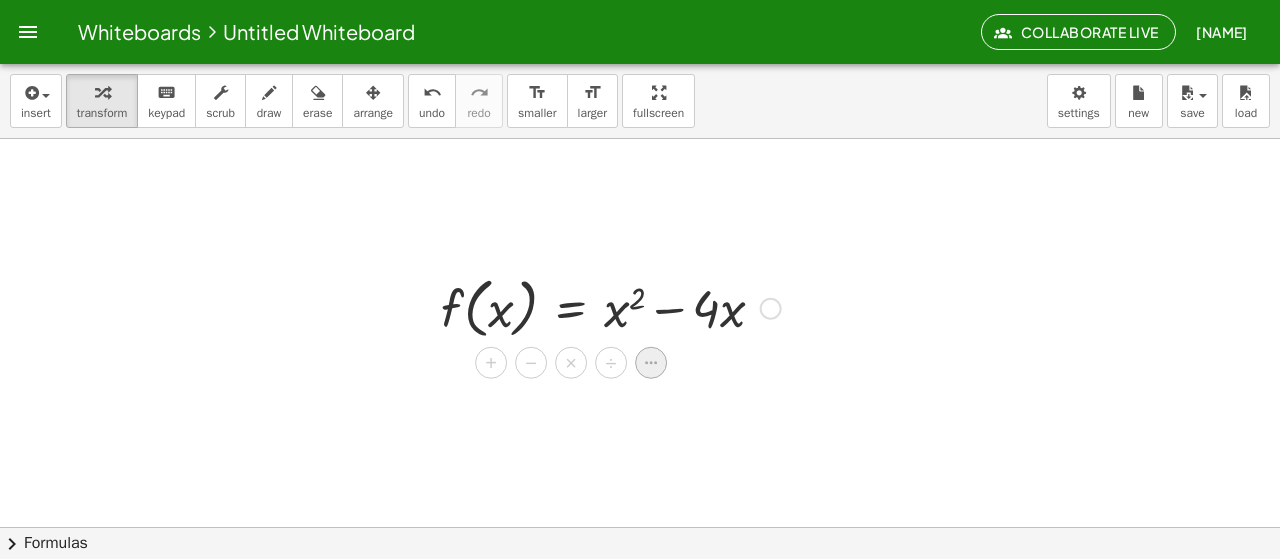 click 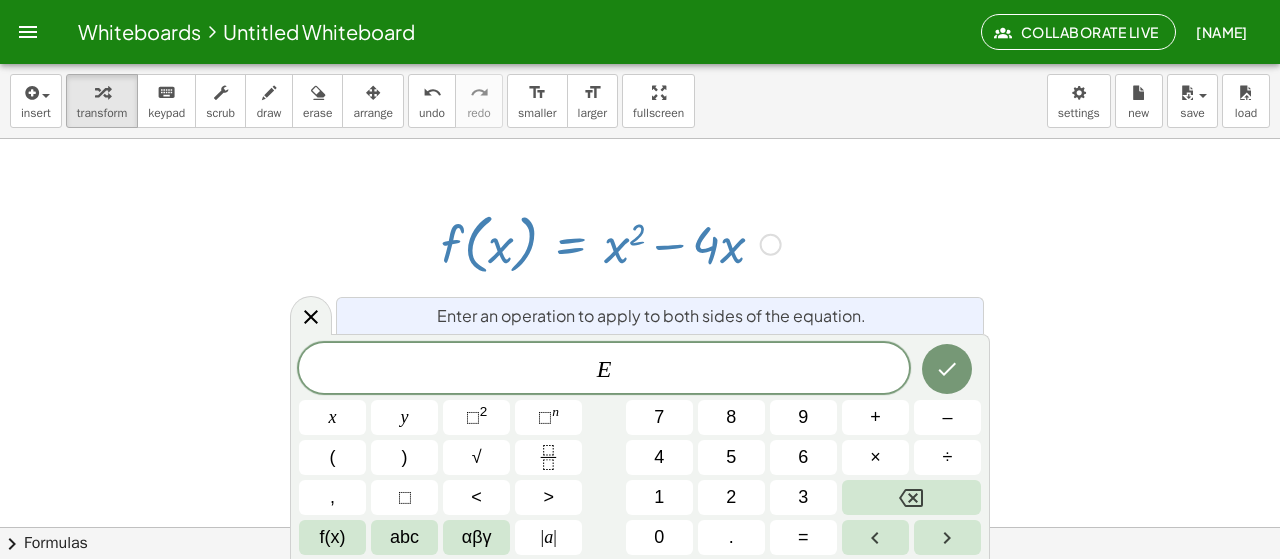 scroll, scrollTop: 64, scrollLeft: 0, axis: vertical 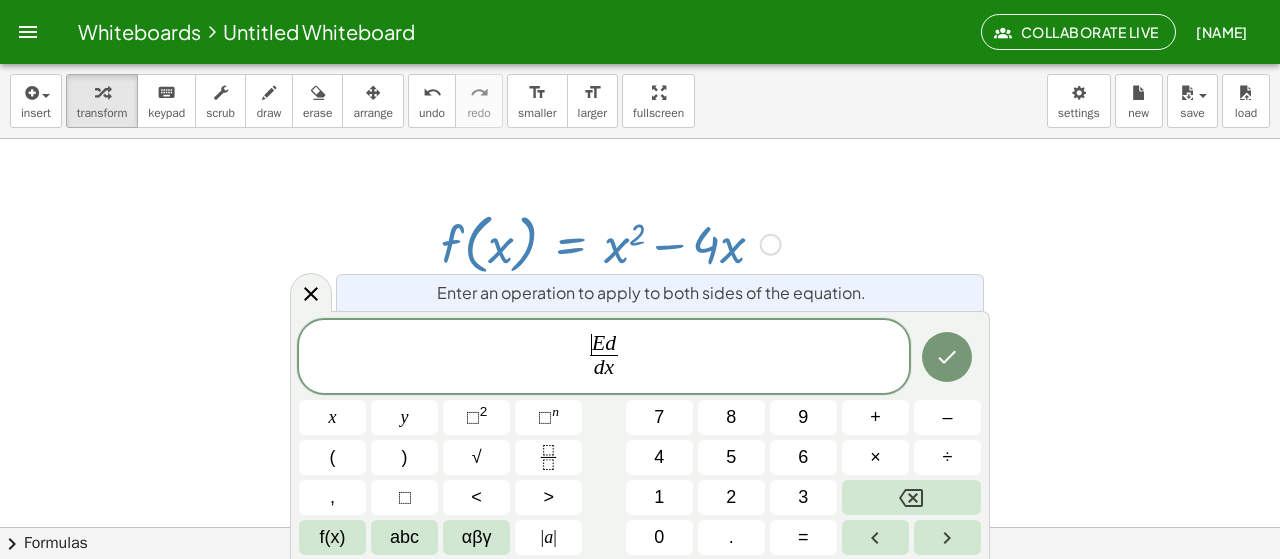 click on "E" at bounding box center [598, 343] 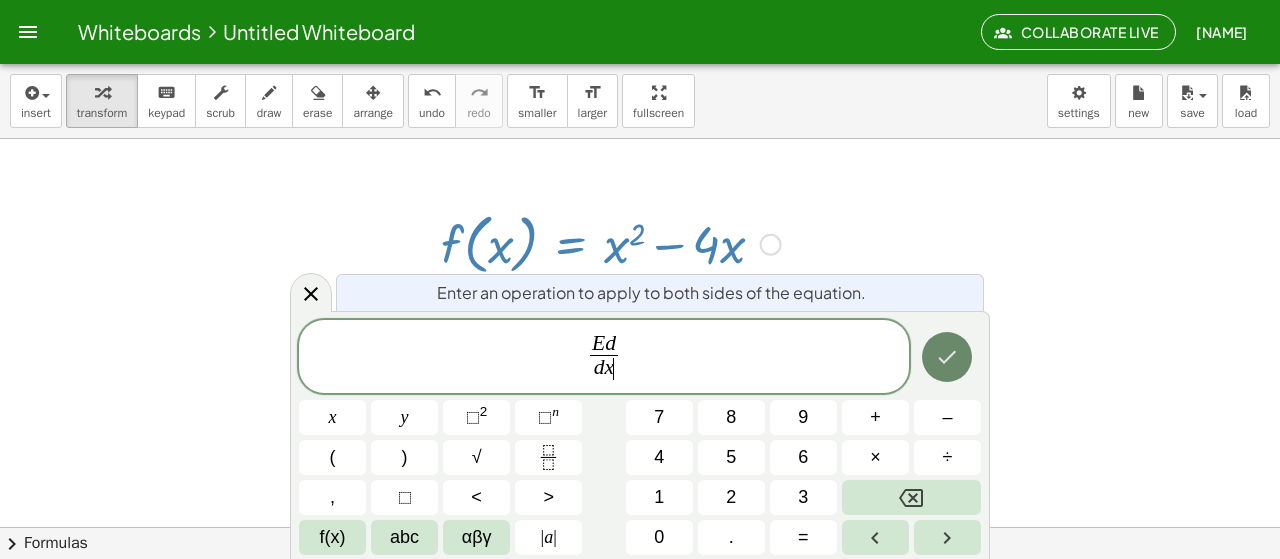 click at bounding box center [947, 357] 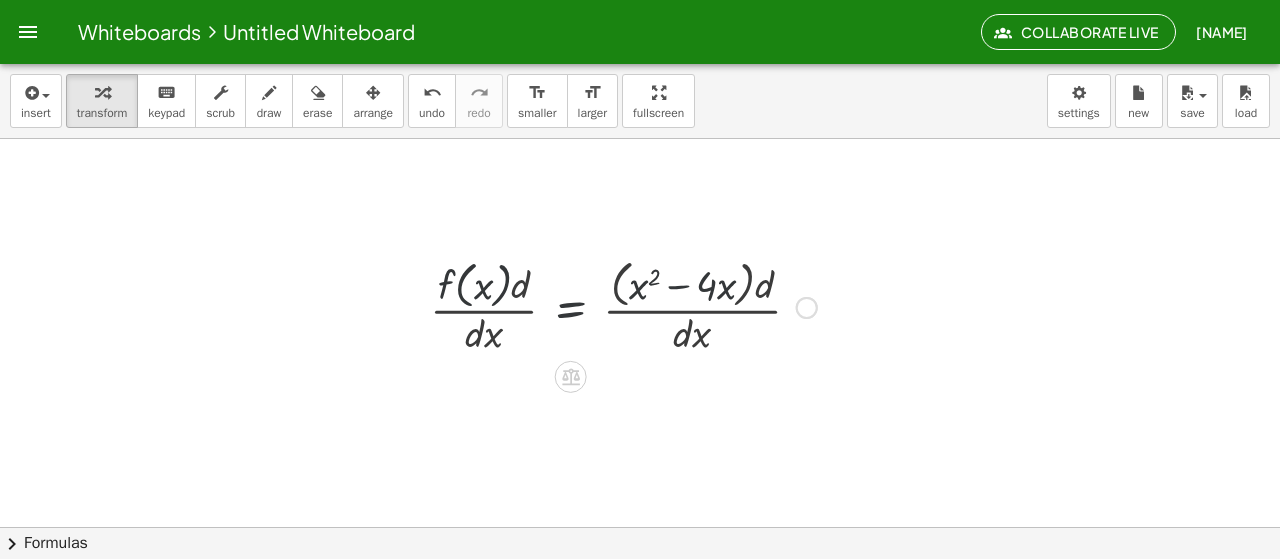 scroll, scrollTop: 0, scrollLeft: 0, axis: both 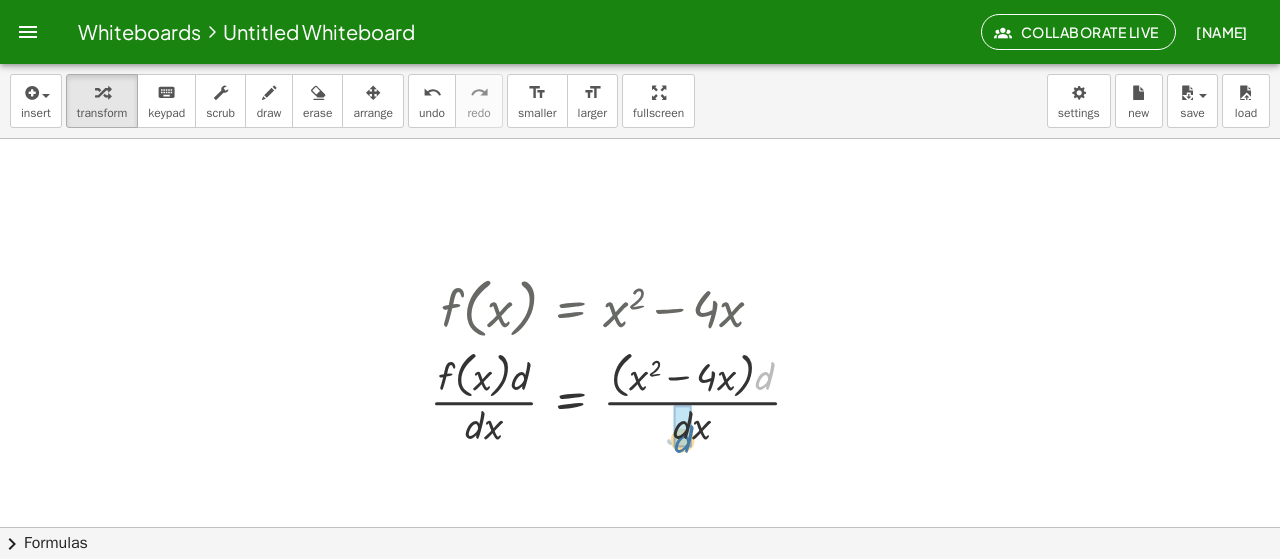 drag, startPoint x: 766, startPoint y: 379, endPoint x: 694, endPoint y: 435, distance: 91.214035 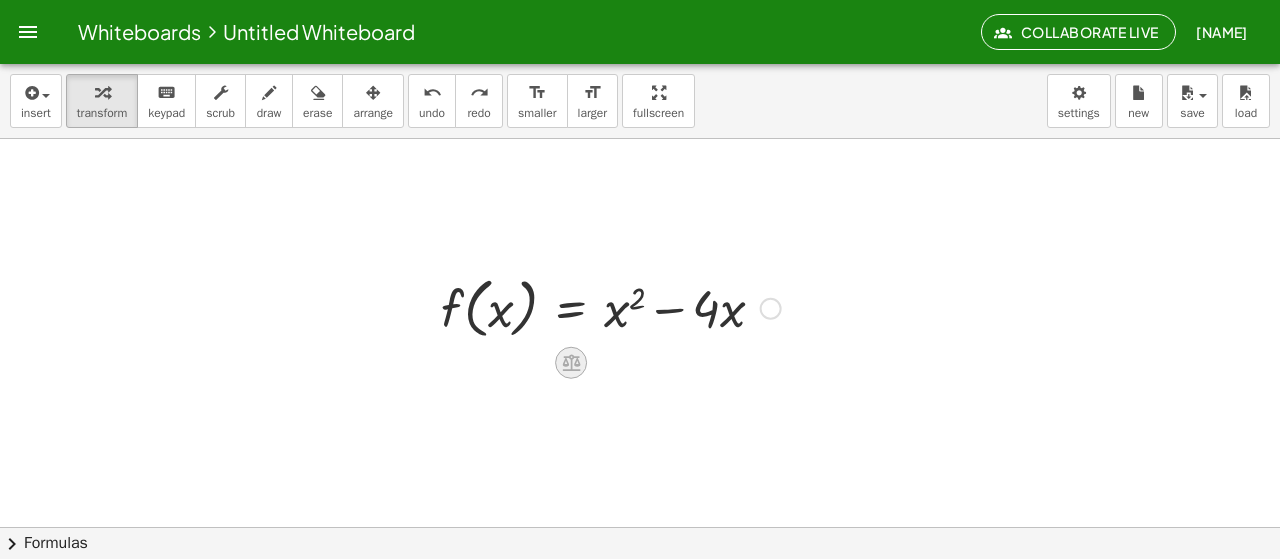 click at bounding box center [571, 363] 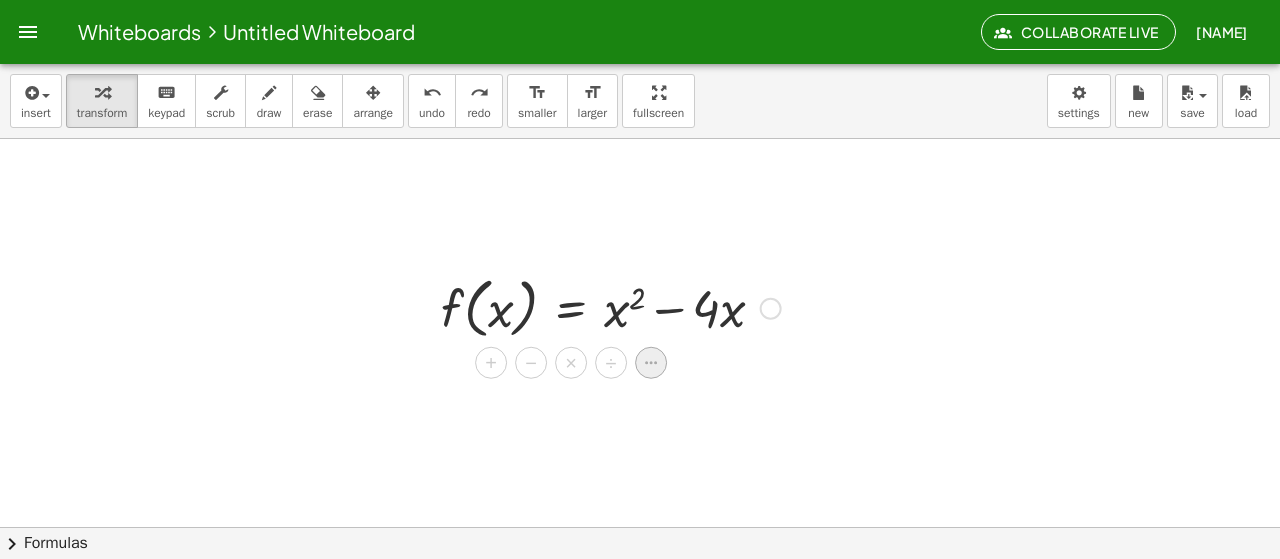 click 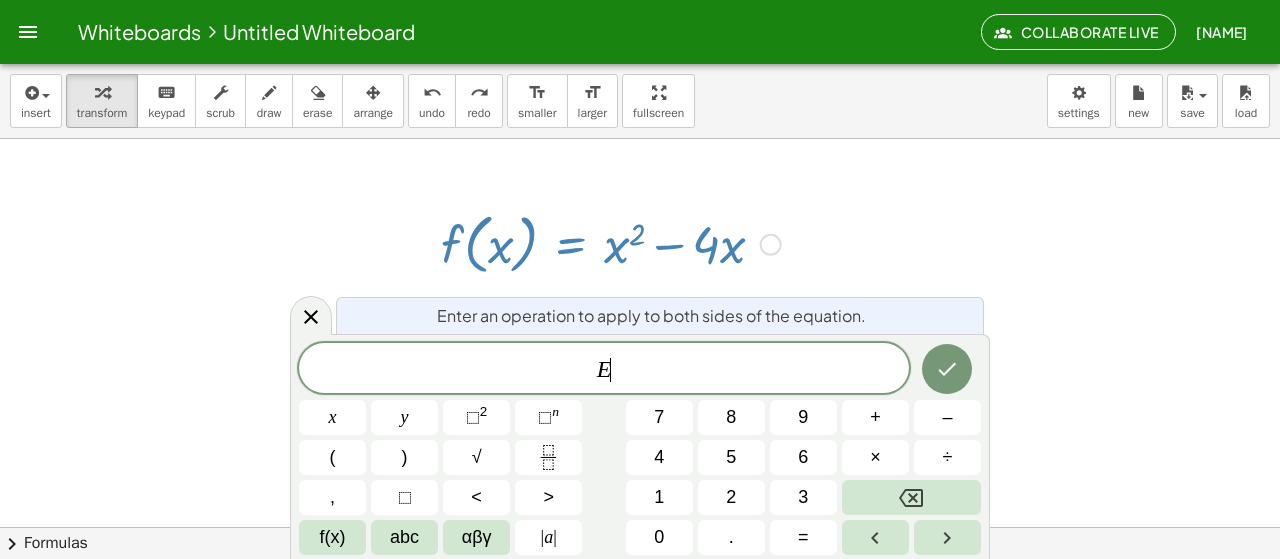 scroll, scrollTop: 64, scrollLeft: 0, axis: vertical 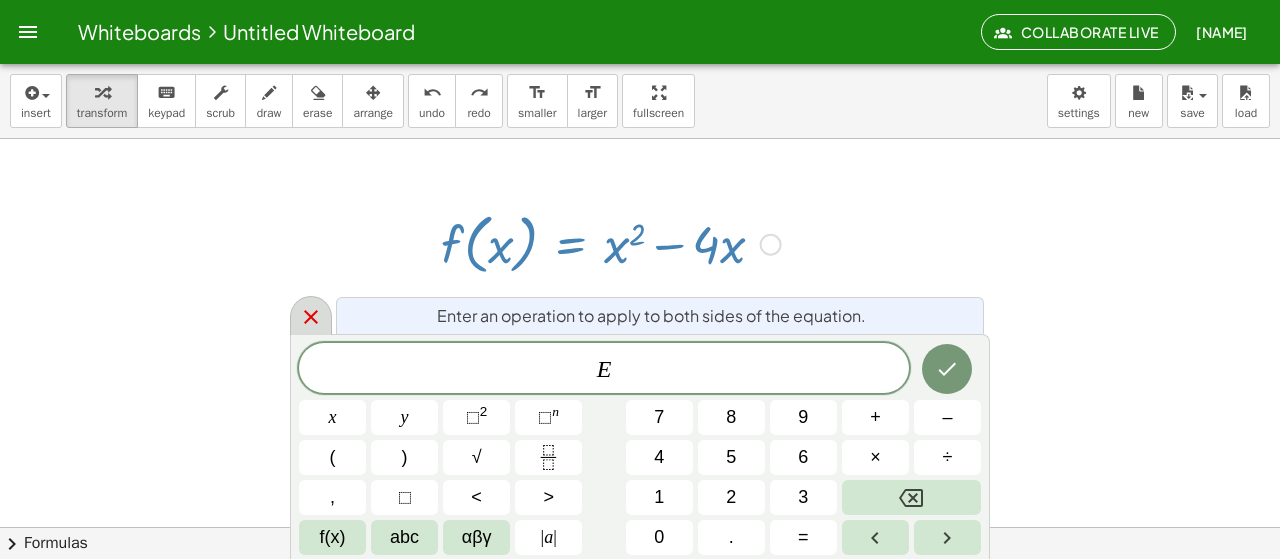 click 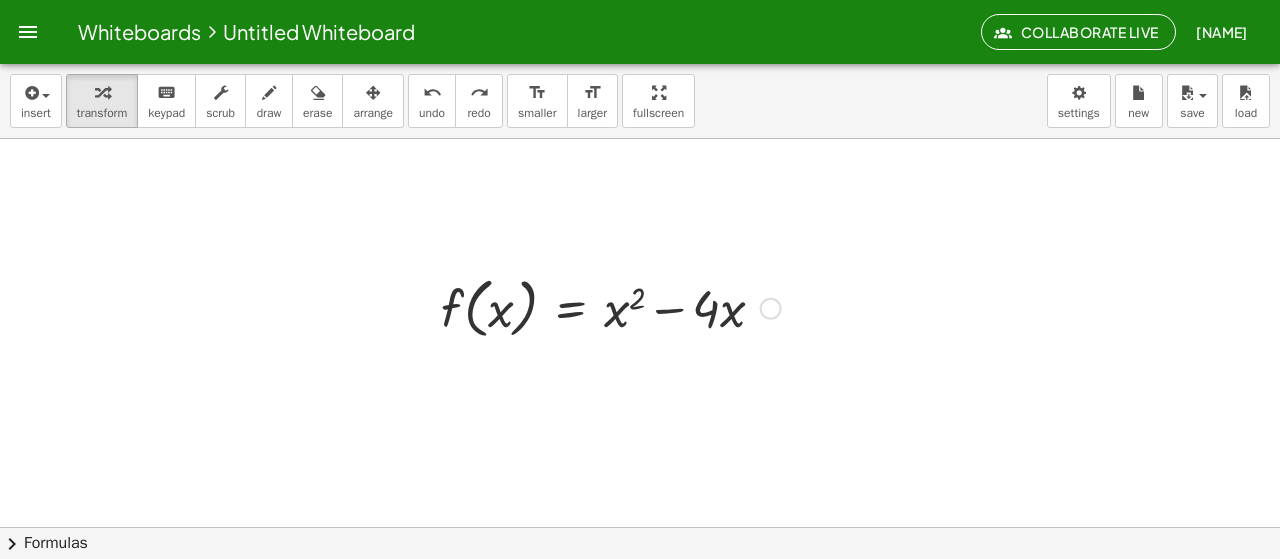 scroll, scrollTop: 0, scrollLeft: 0, axis: both 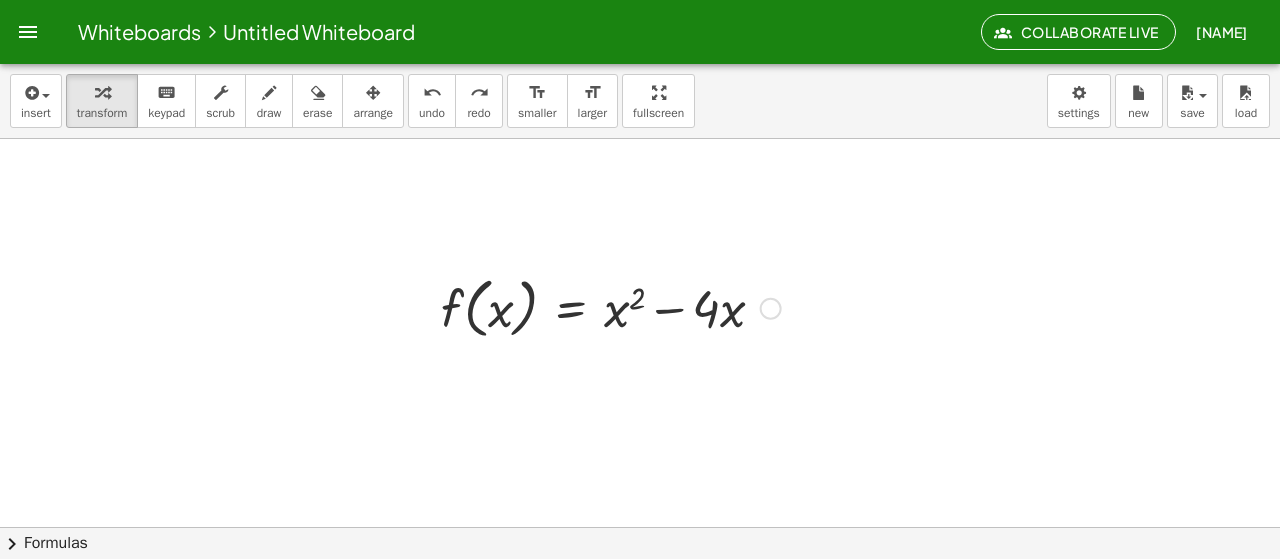 click on "chevron_right  Formulas" 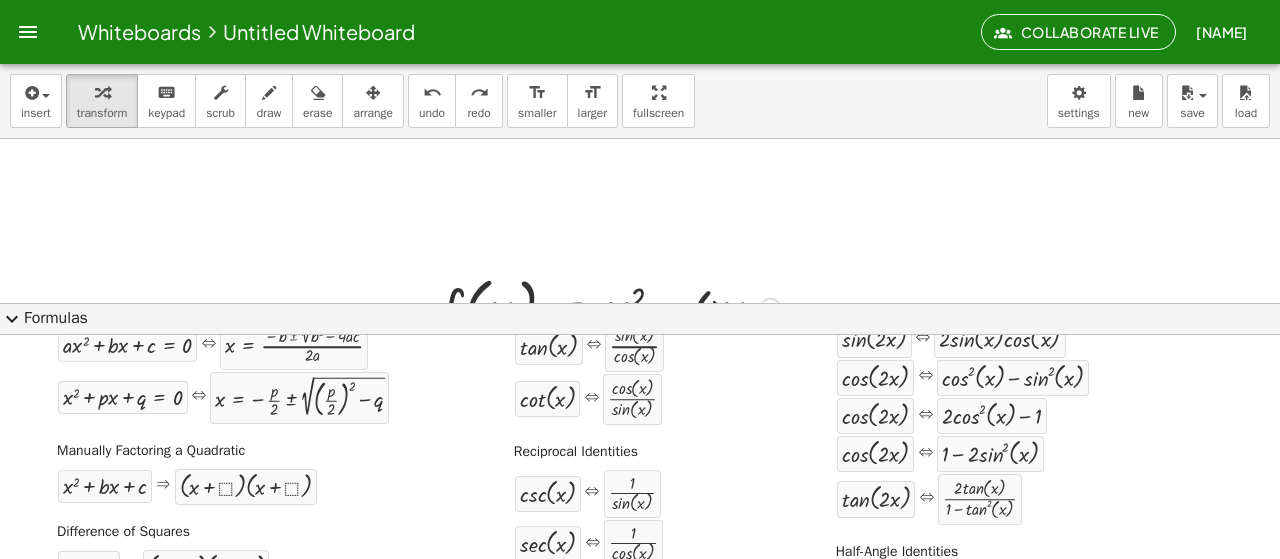 scroll, scrollTop: 0, scrollLeft: 0, axis: both 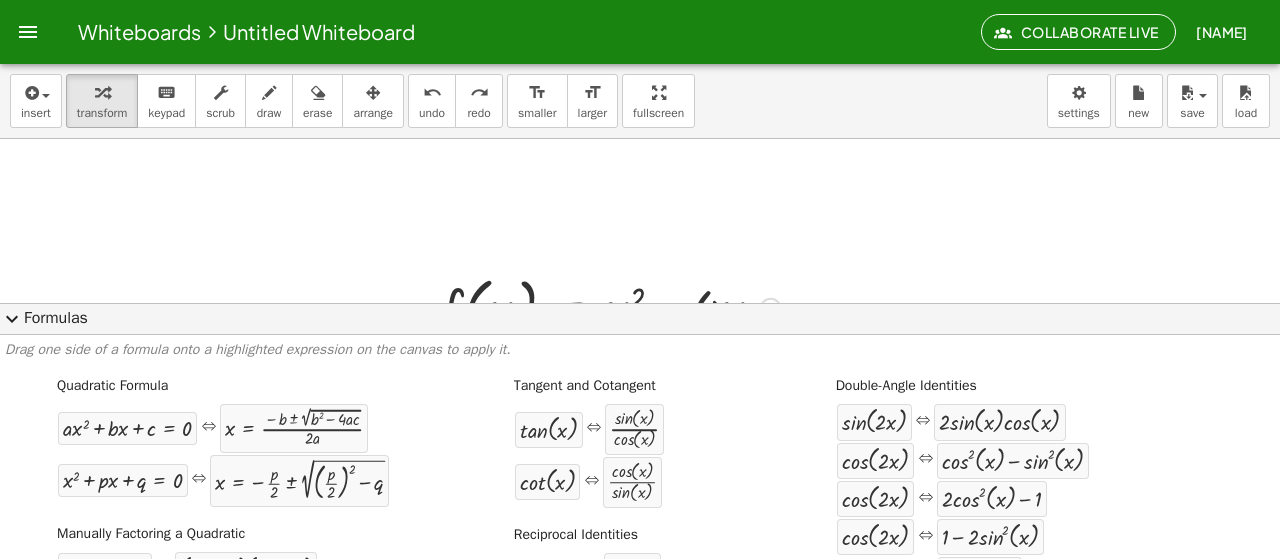click on "expand_more  Formulas" 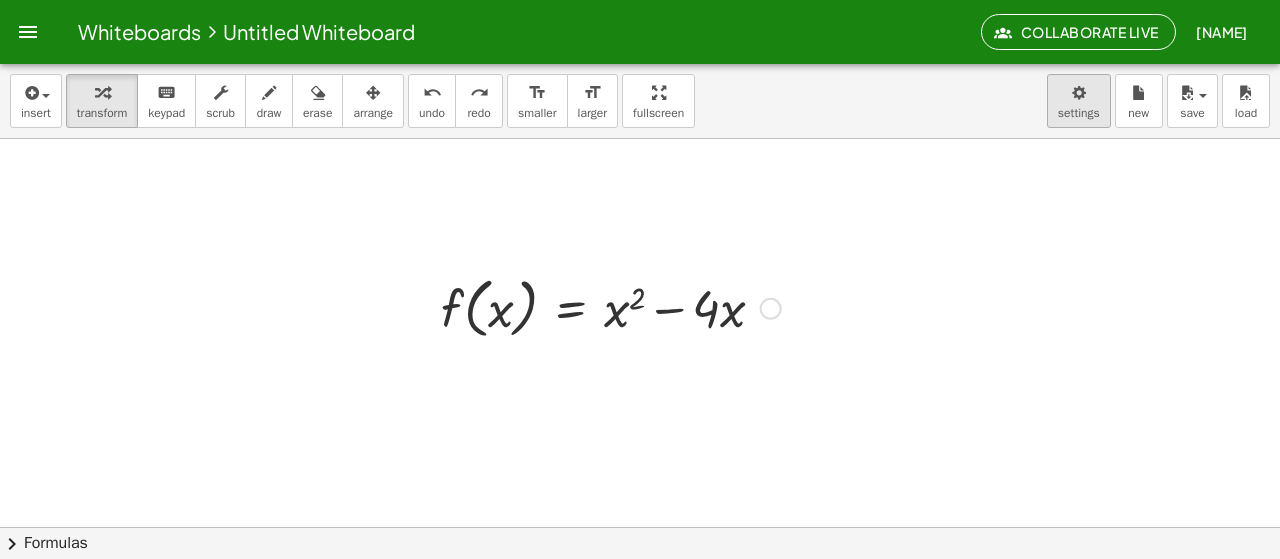 click on "Whiteboards     Untitled Whiteboard Collaborate Live  [NAME] Graspable Math Activities Whiteboards Account   insert select one: Math Expression Function Text Youtube Video Graphing Geometry Geometry 3D transform keyboard keypad scrub draw erase arrange undo undo redo redo format_size smaller format_size larger fullscreen load   save new settings f ( , x ) = + x 2 − · 4 · x × chevron_right  Formulas
Drag one side of a formula onto a highlighted expression on the canvas to apply it.
Quadratic Formula
+ · a · x 2 + · b · x + c = 0
⇔
x = · ( − b ± 2 √ ( + b 2 − · 4 · a · c ) ) · 2 · a
+ x 2 + · p · x + q = 0
⇔
x = − · p · 2 ± 2 √ ( + ( · p · 2 ) 2 − q )
+ x 2" at bounding box center (640, 279) 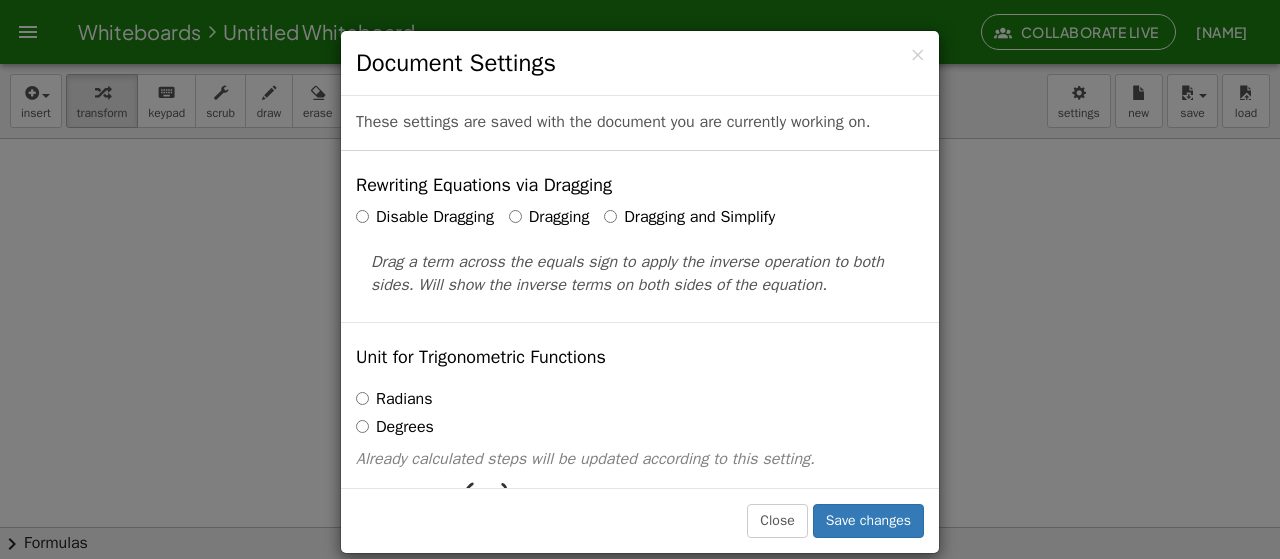 click on "Dragging and Simplify" at bounding box center (689, 217) 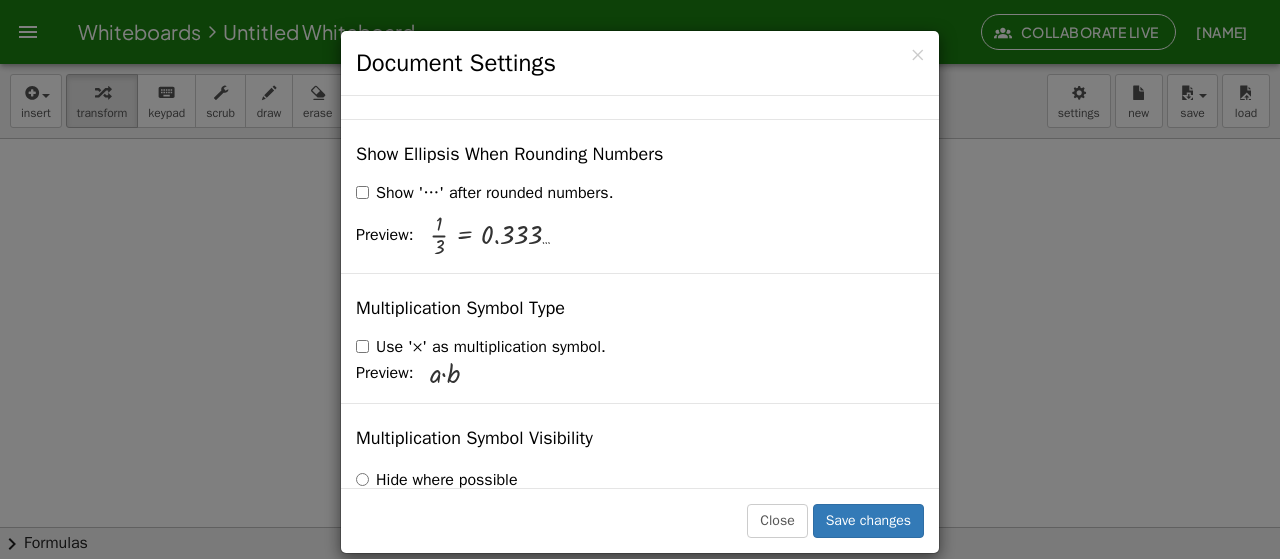 scroll, scrollTop: 4932, scrollLeft: 0, axis: vertical 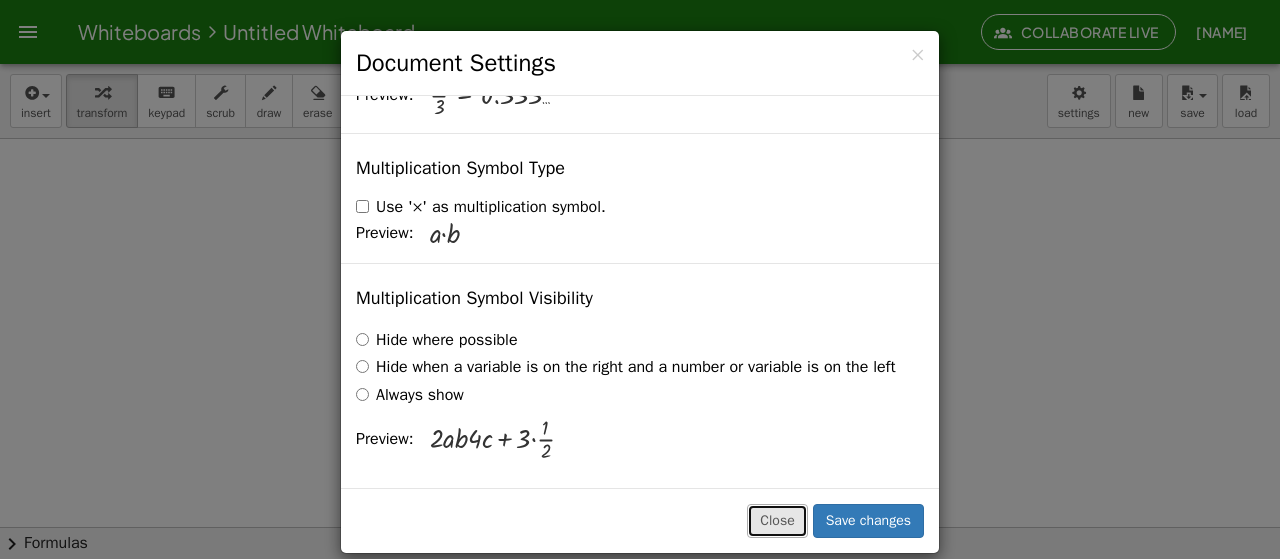 click on "Close" at bounding box center [777, 521] 